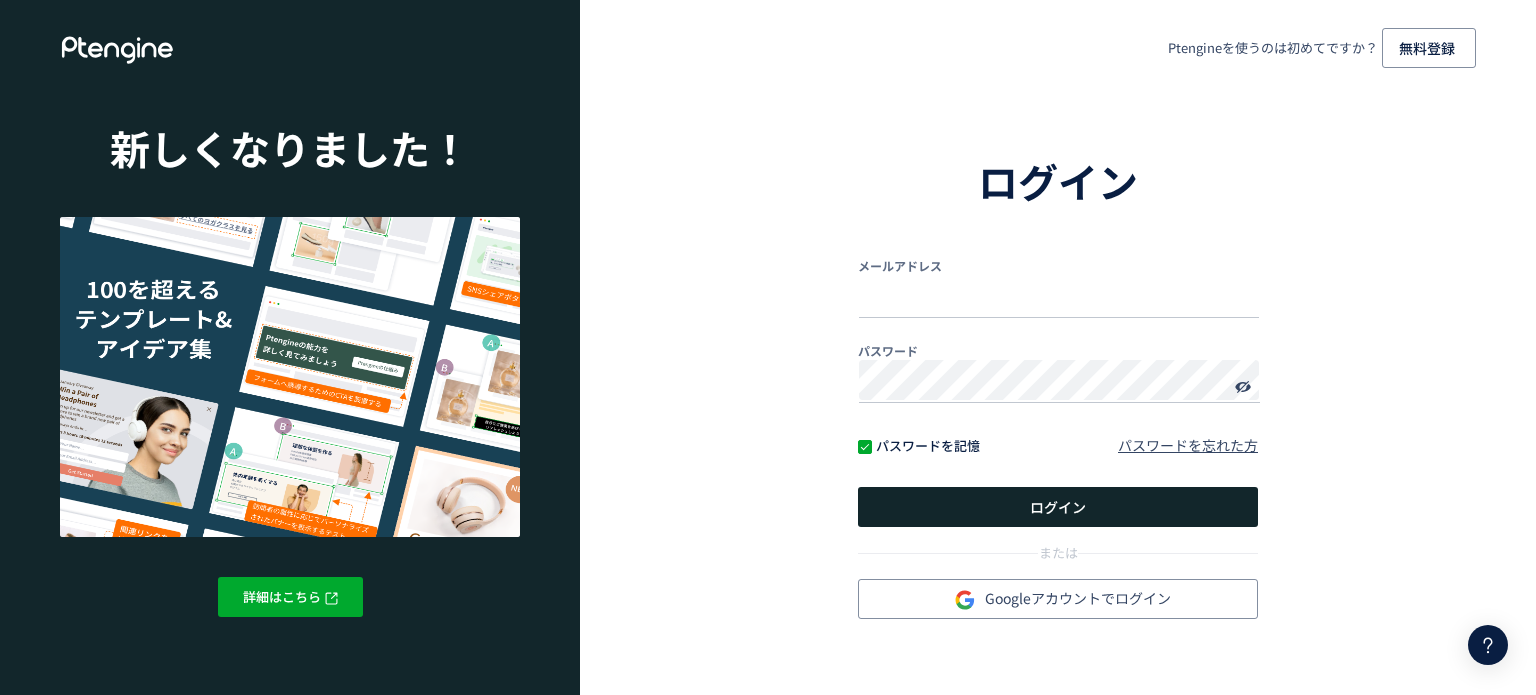 scroll, scrollTop: 0, scrollLeft: 0, axis: both 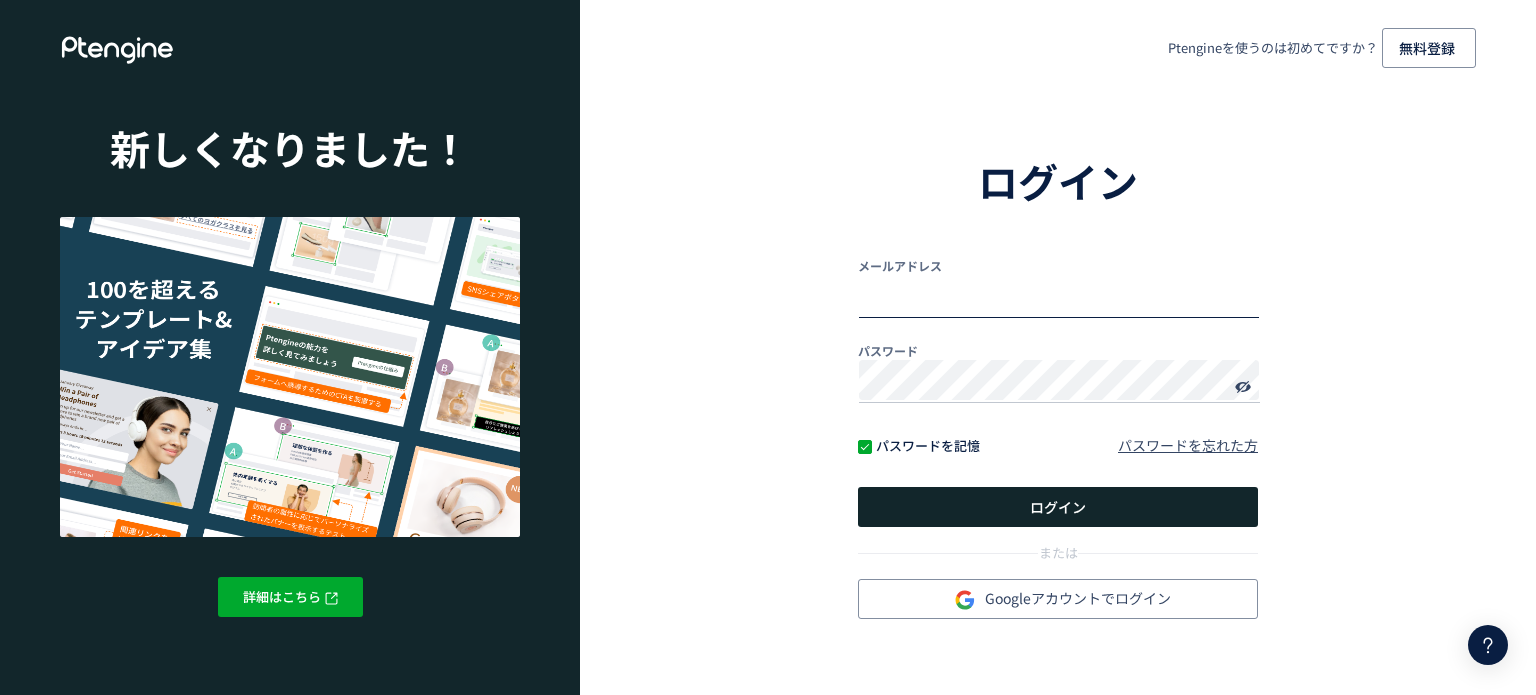 click at bounding box center (1059, 295) 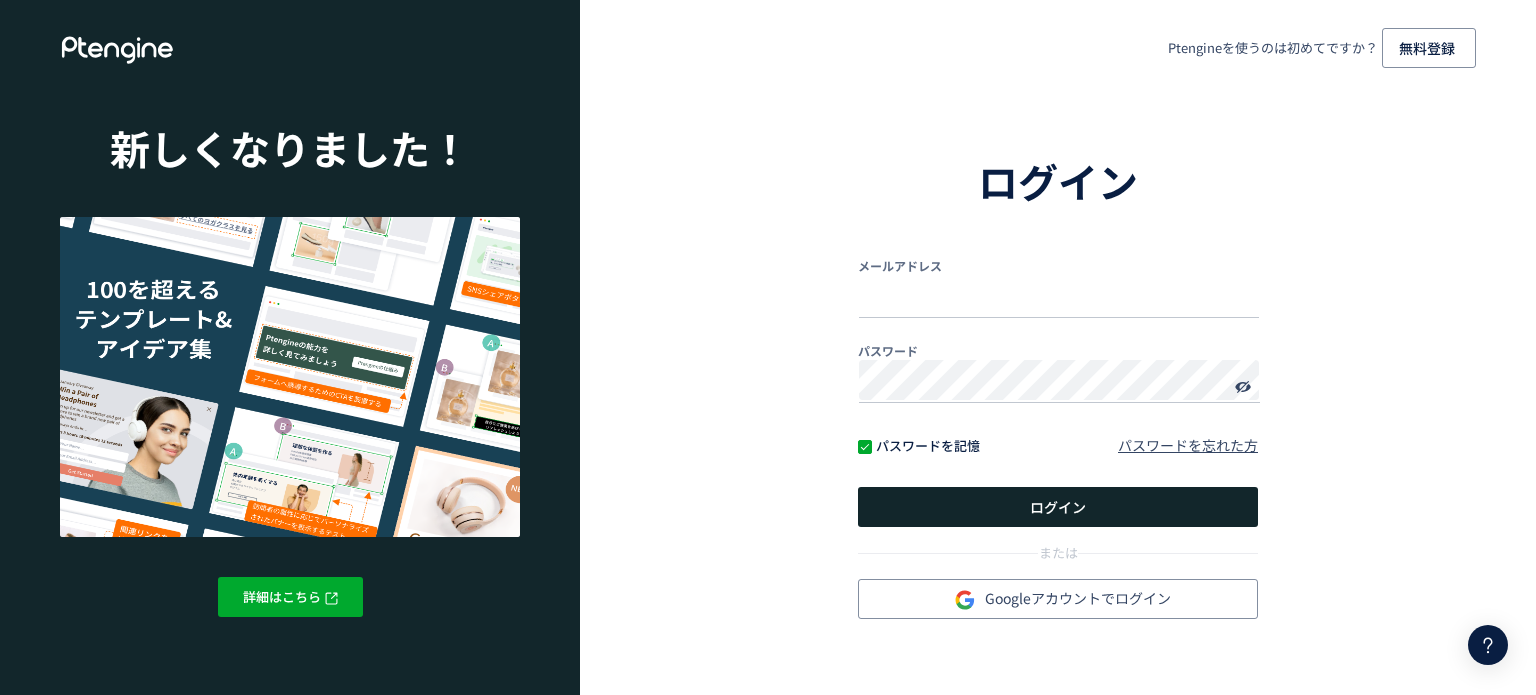 drag, startPoint x: 1133, startPoint y: 245, endPoint x: 1172, endPoint y: 259, distance: 41.4367 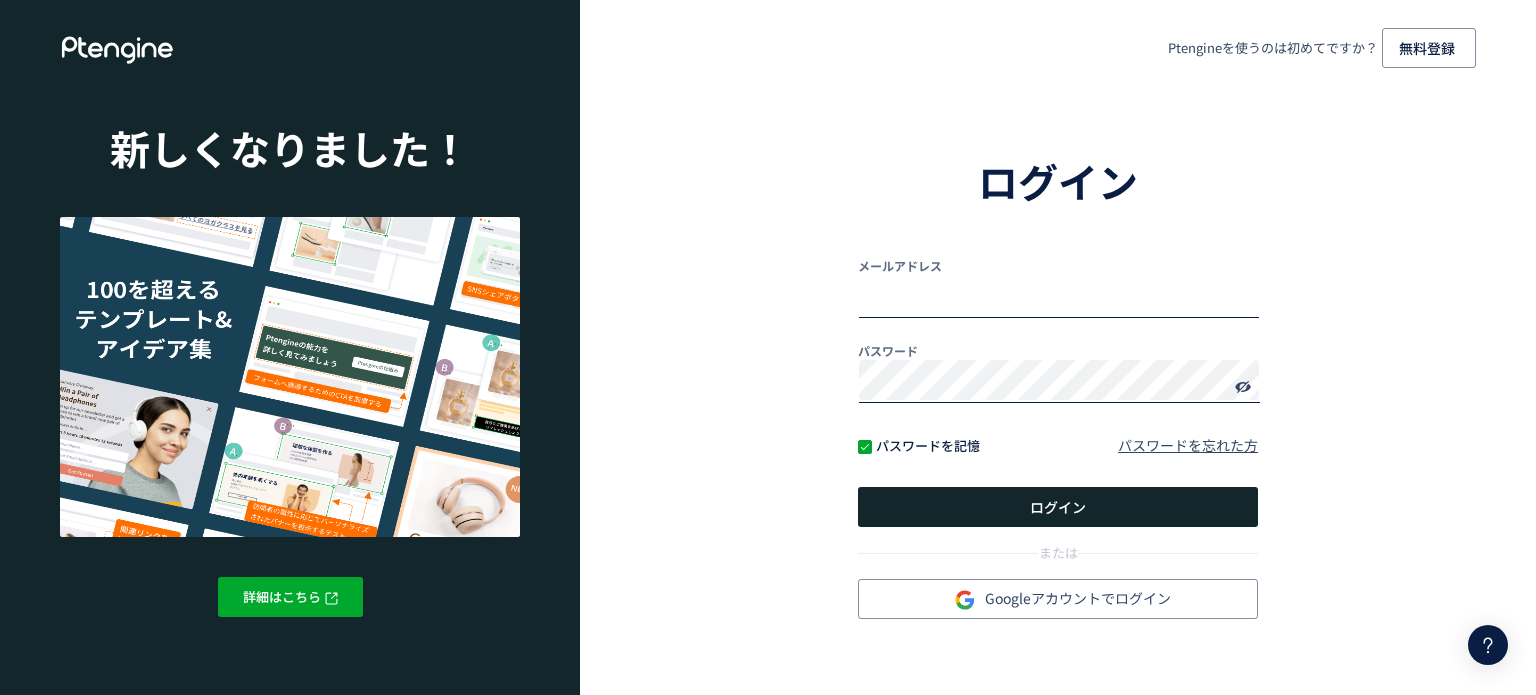 click at bounding box center (1059, 295) 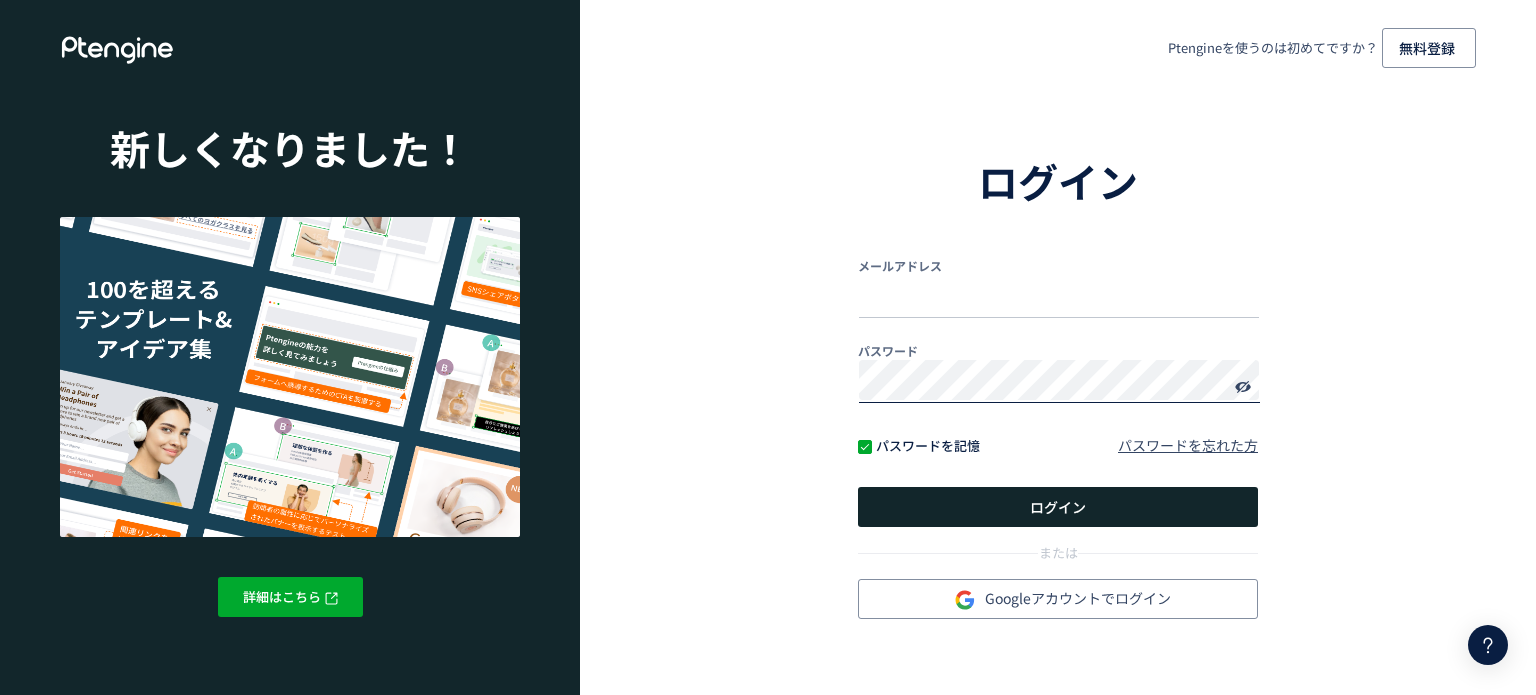 type on "**********" 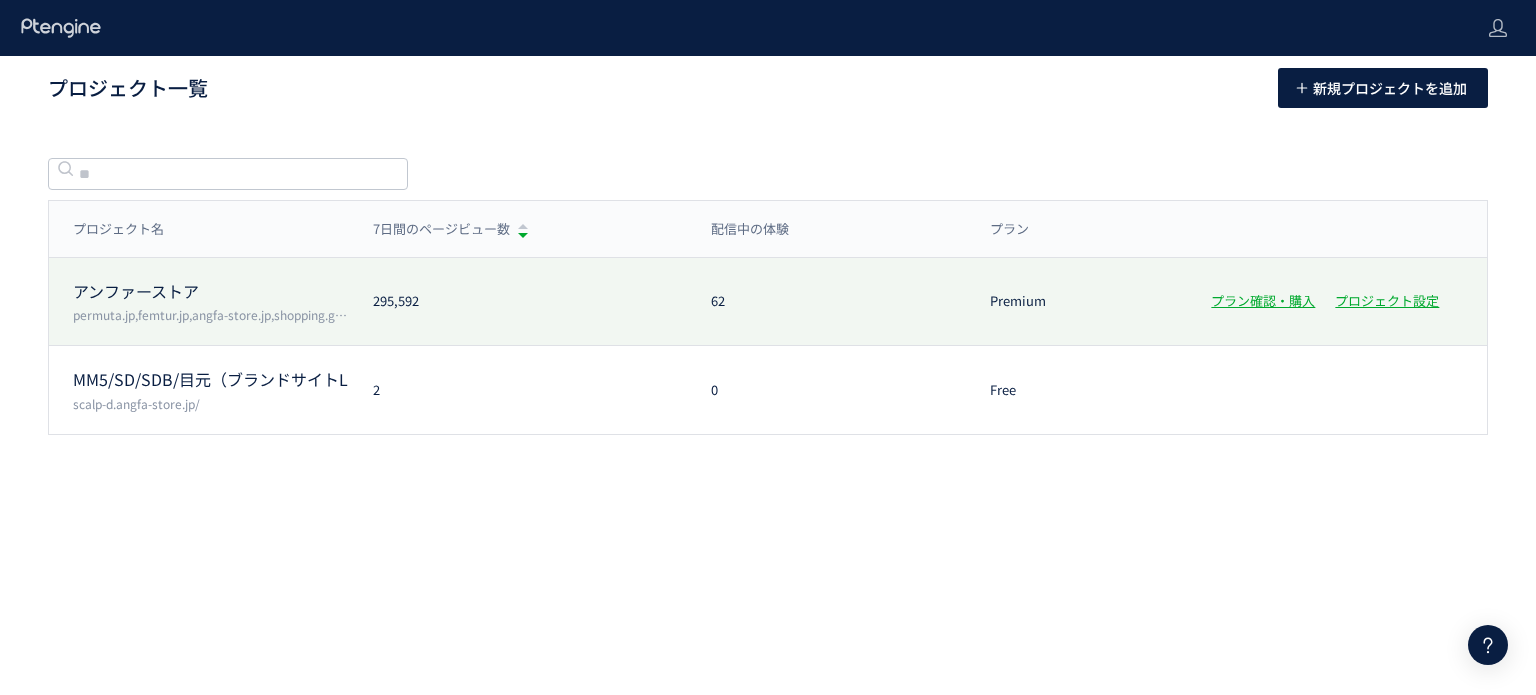 click on "アンファーストア" 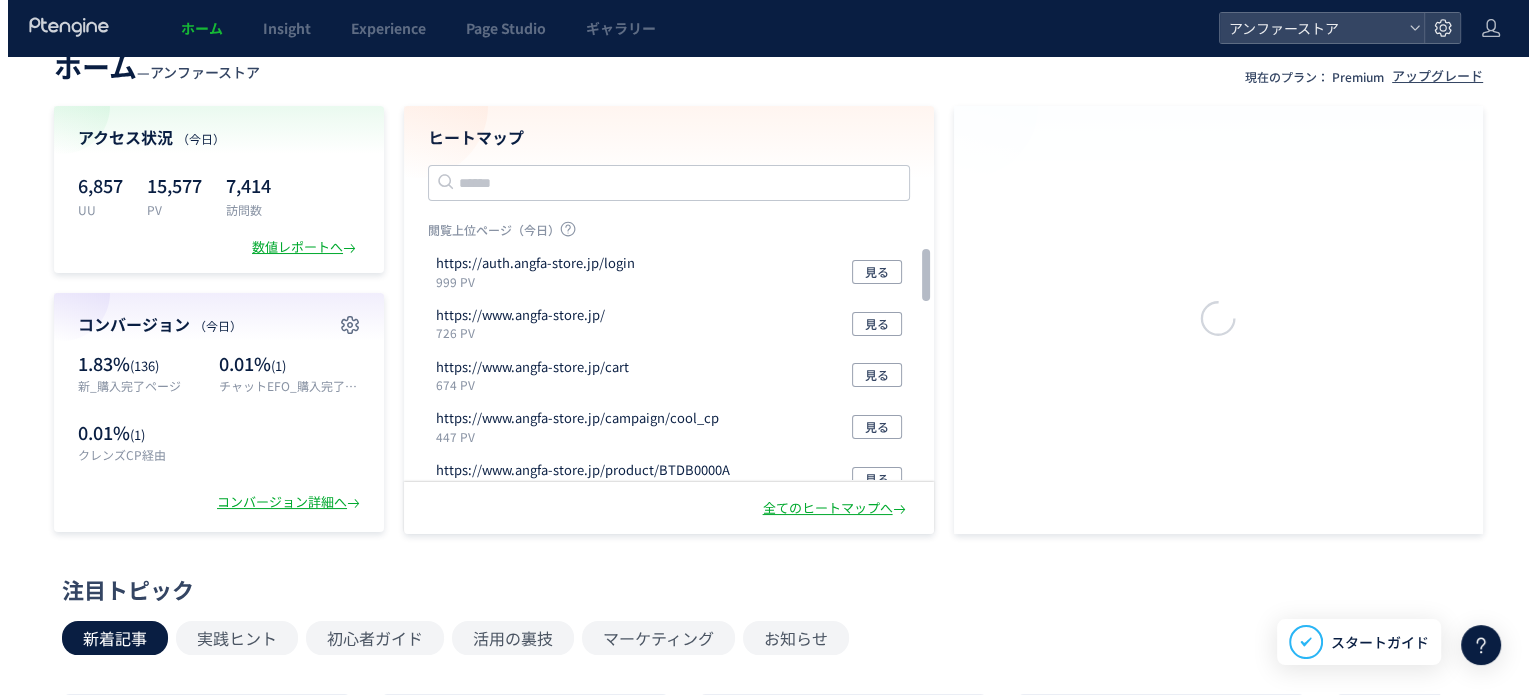 scroll, scrollTop: 0, scrollLeft: 0, axis: both 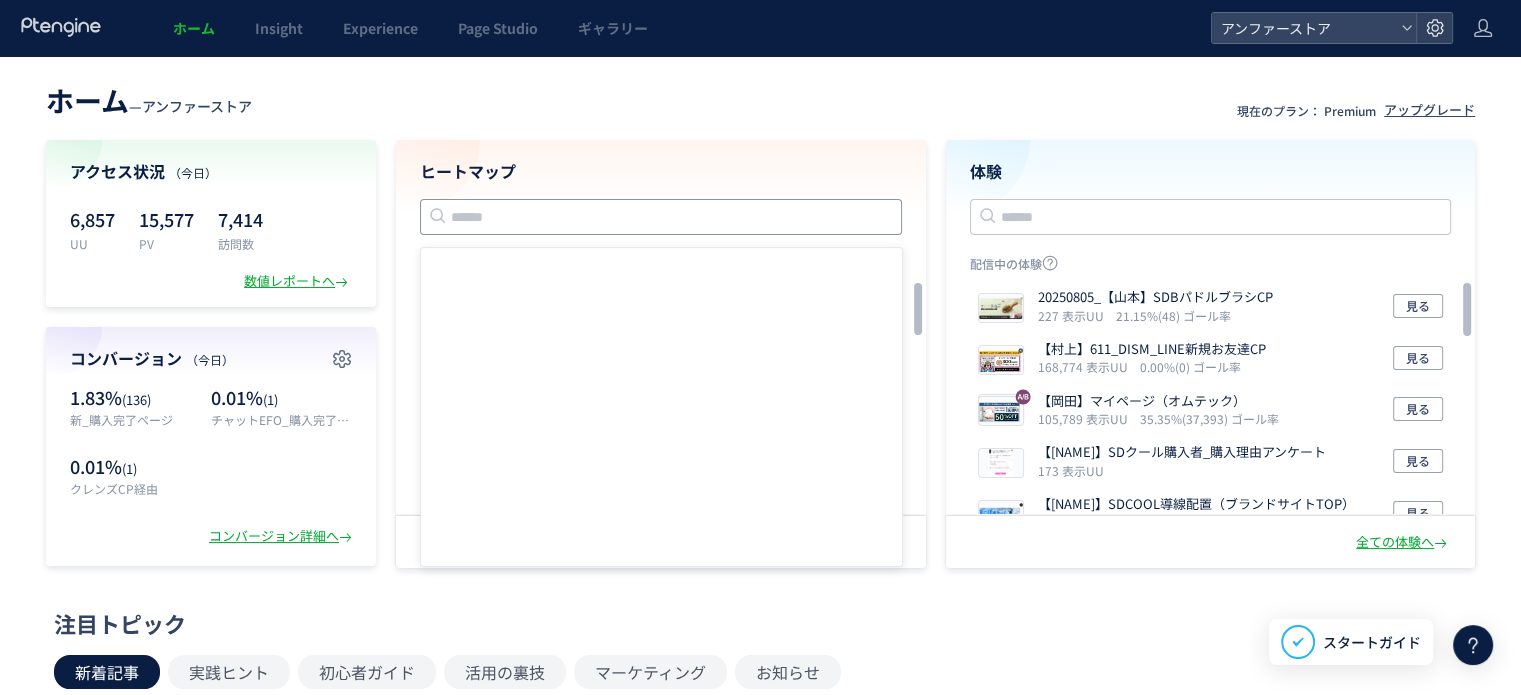paste on "**********" 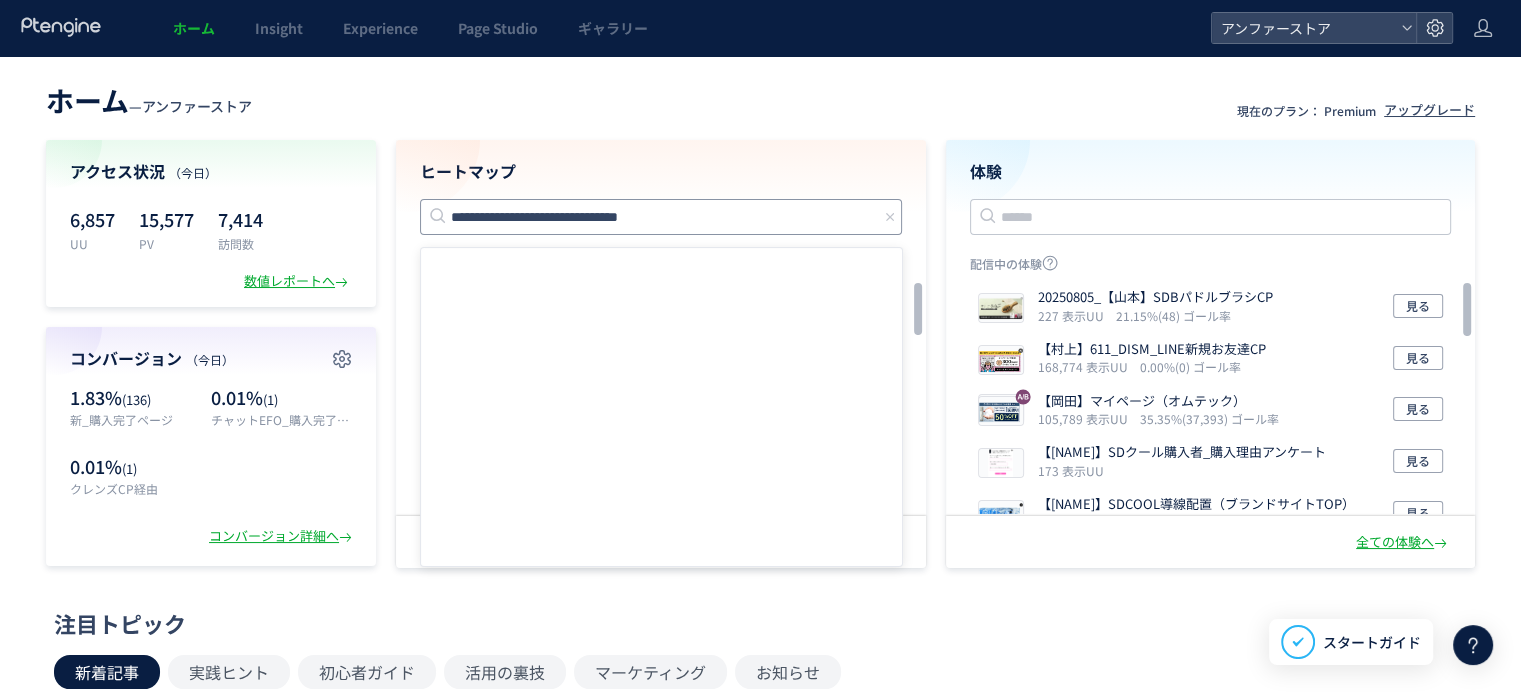 type on "**********" 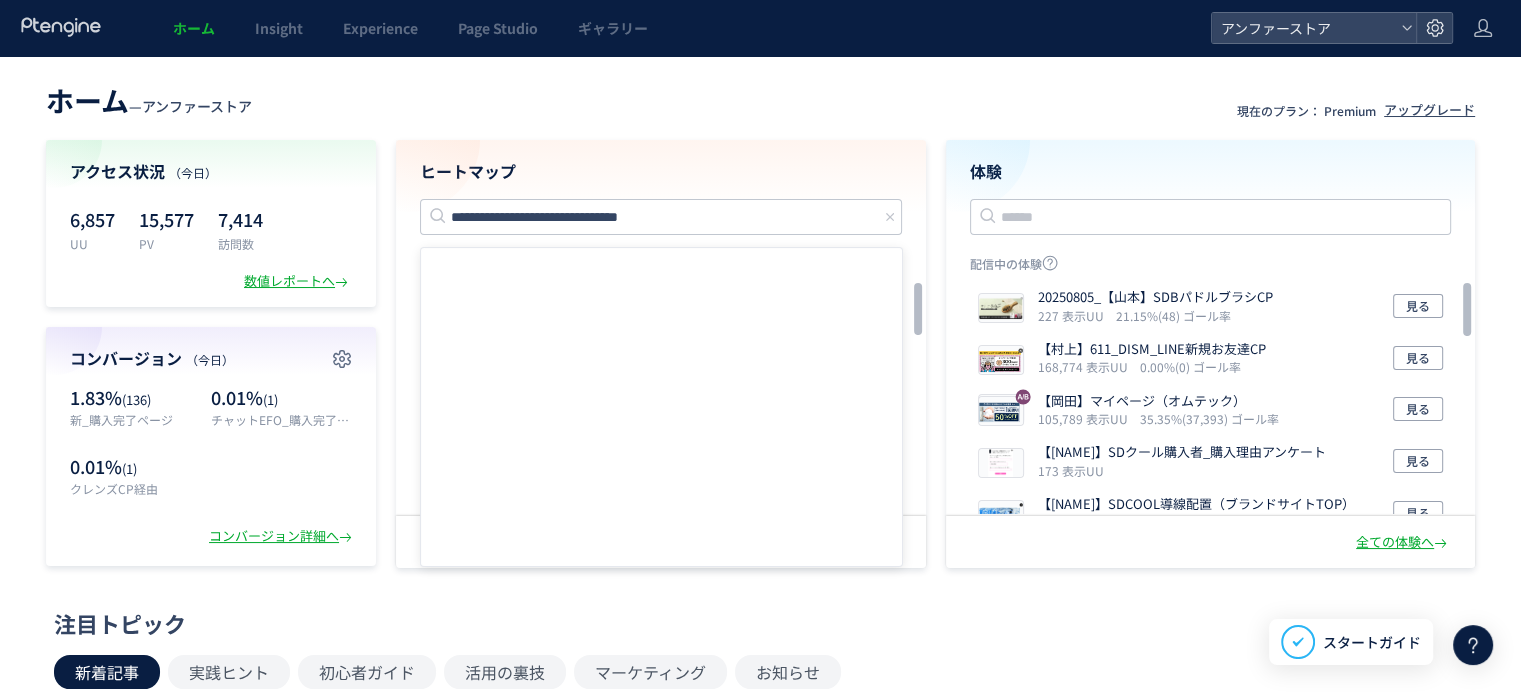 click 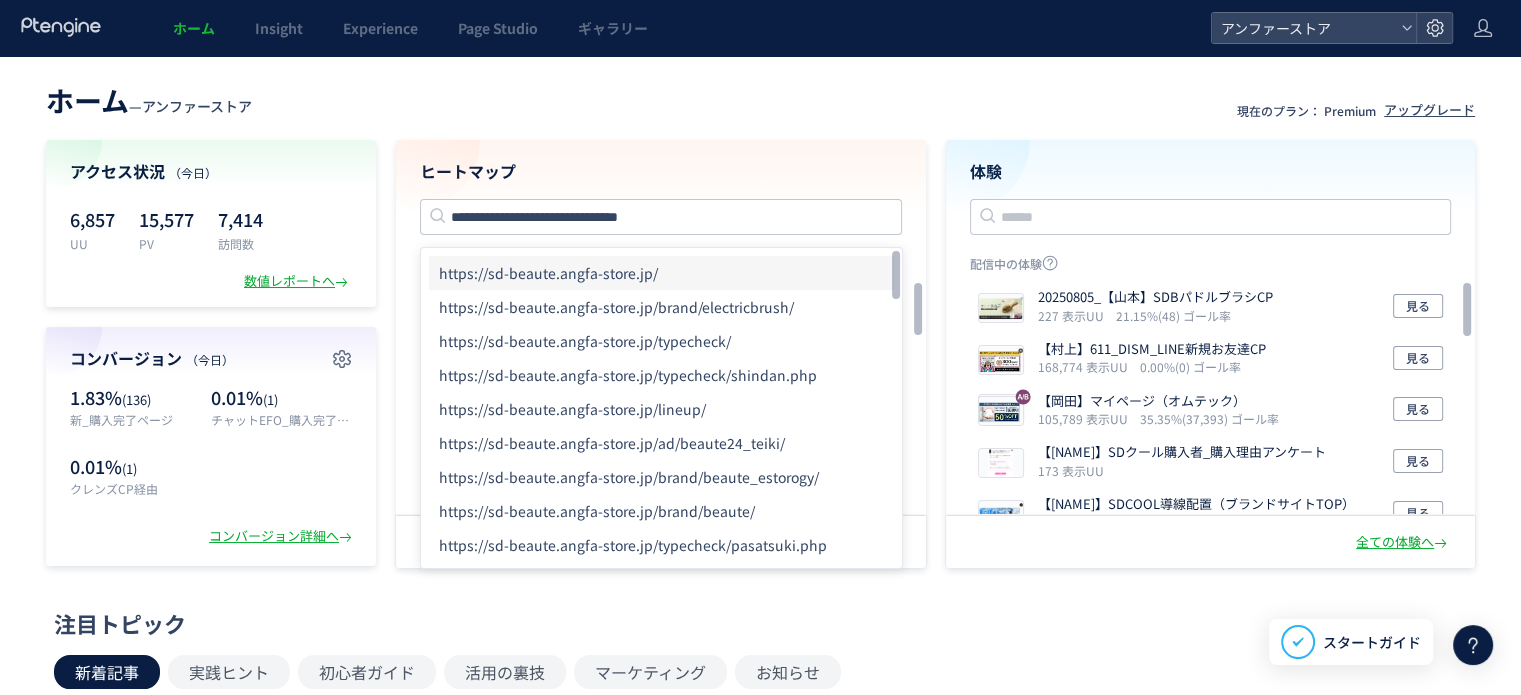 click on "https://sd-beaute.angfa-store.jp/" 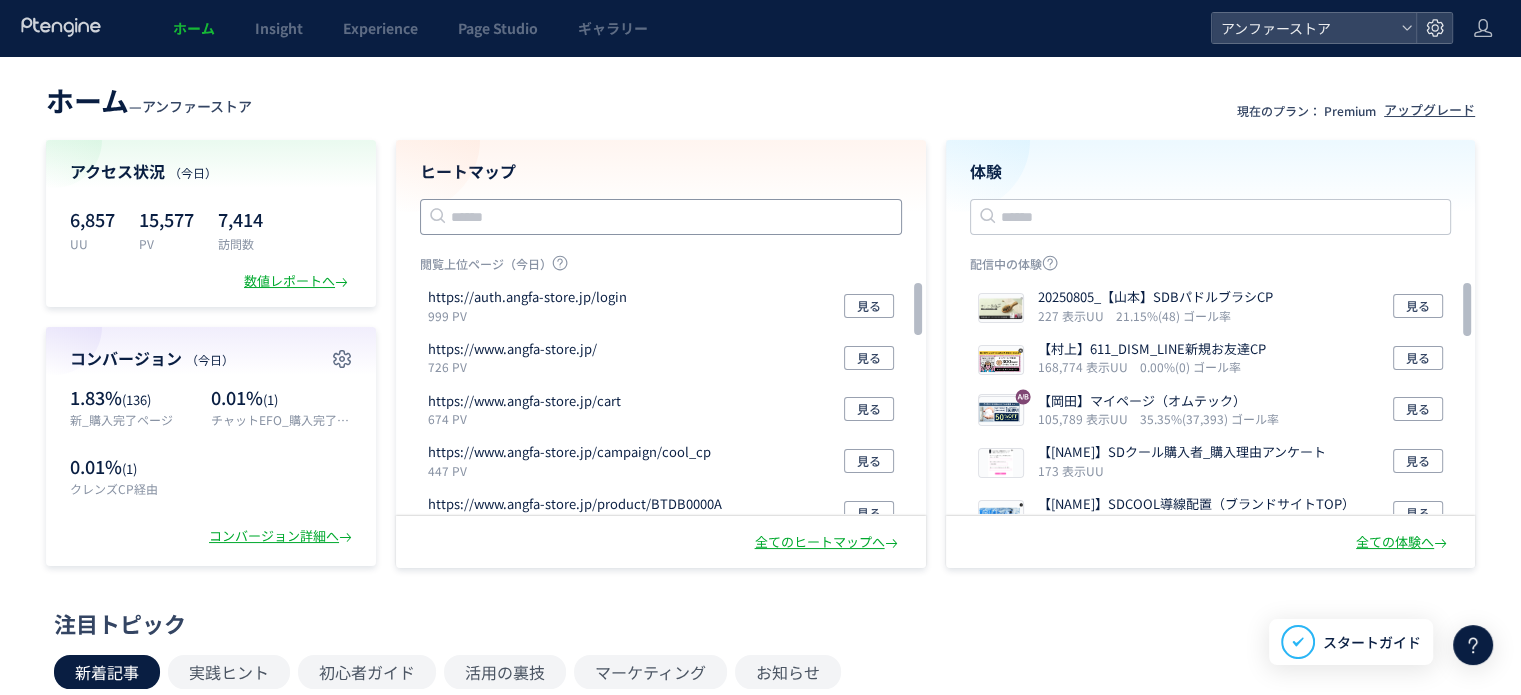 click 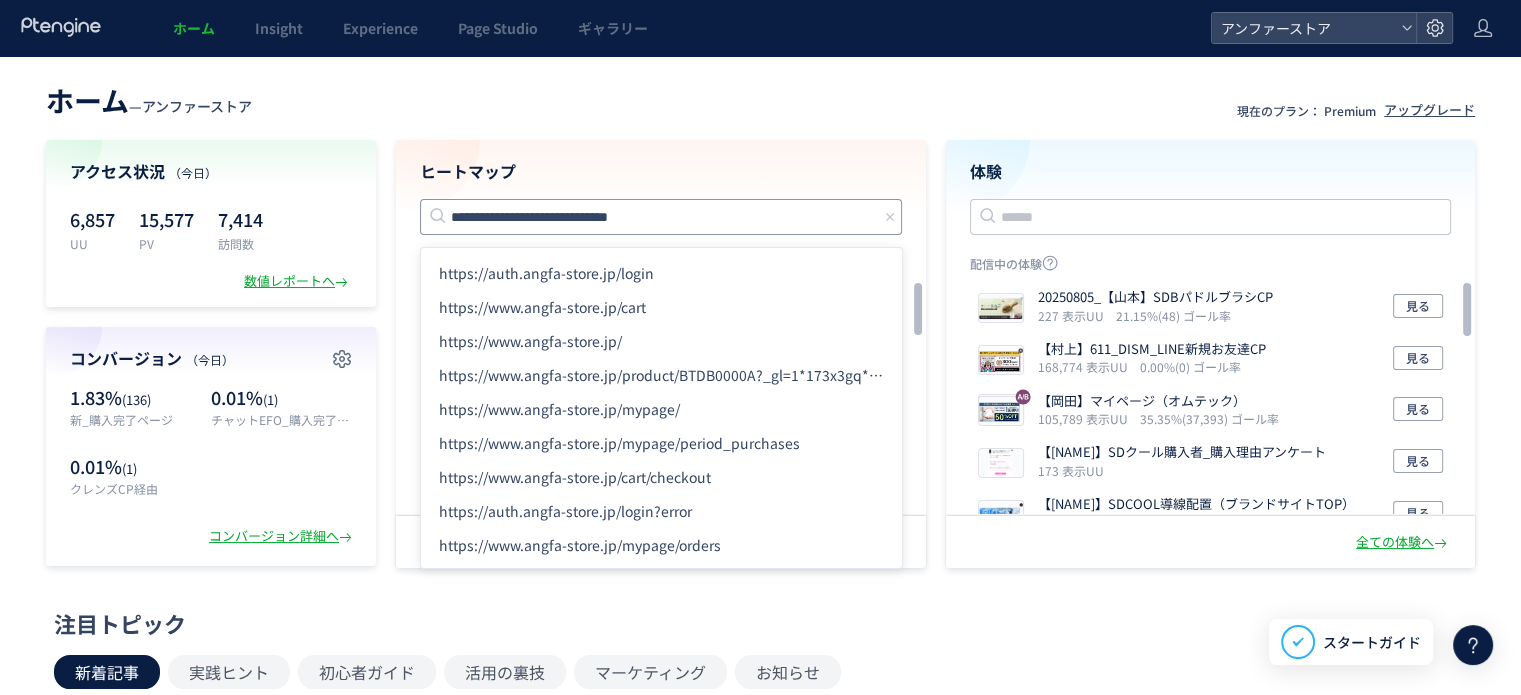 type on "**********" 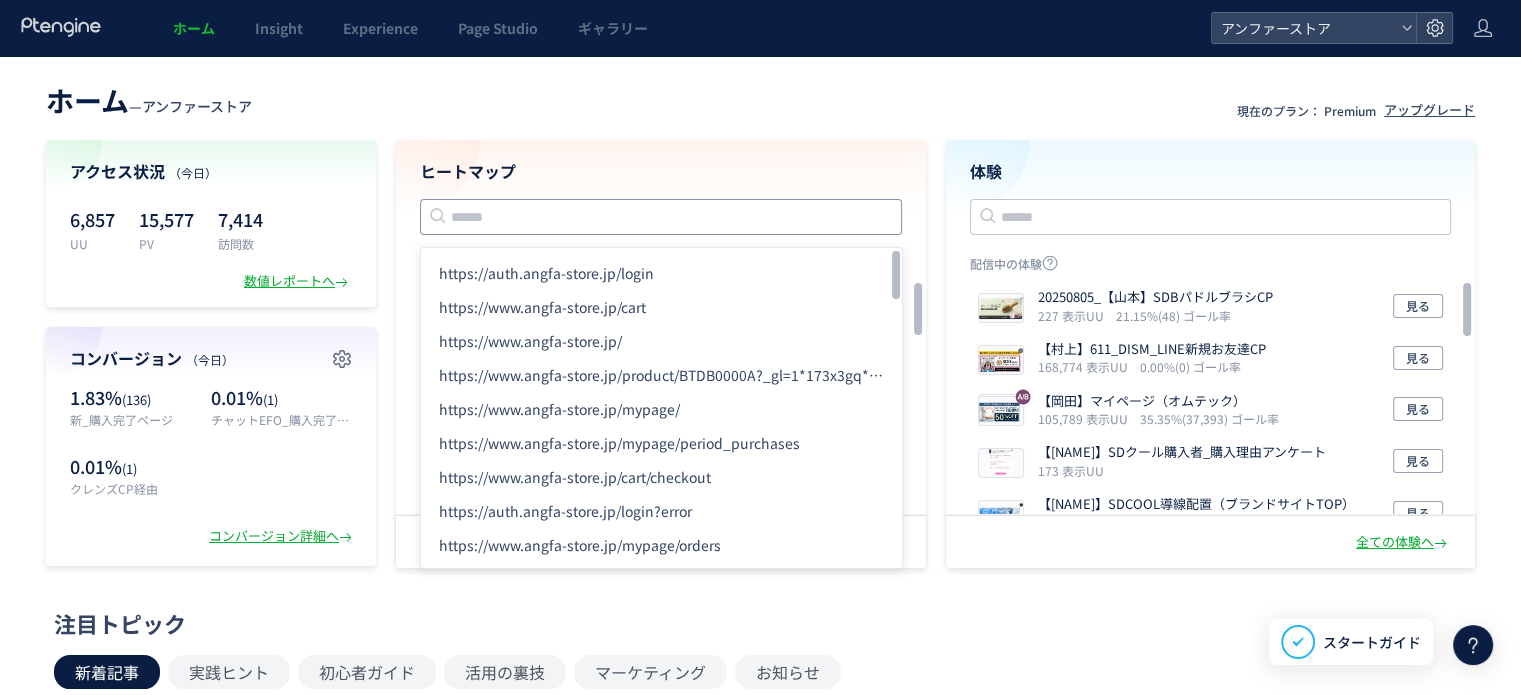 paste on "**********" 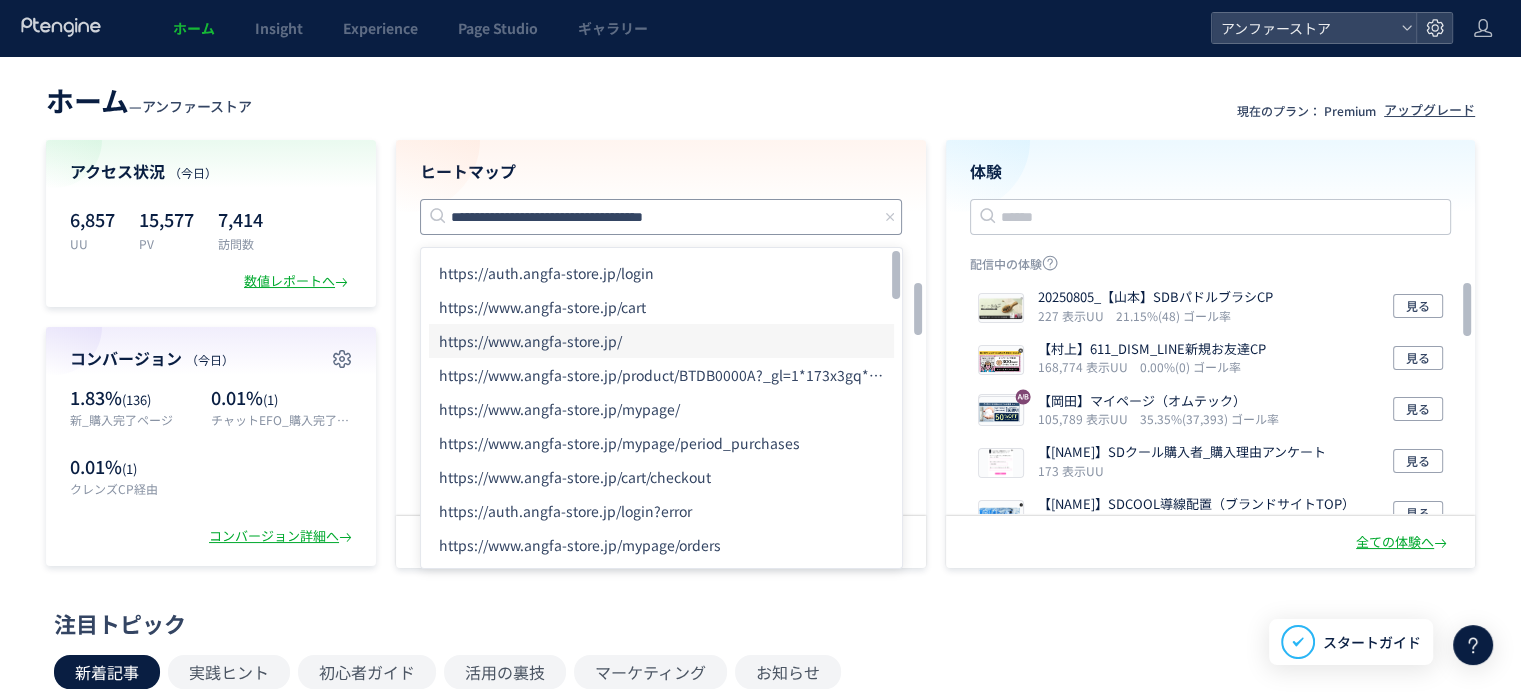 type on "**********" 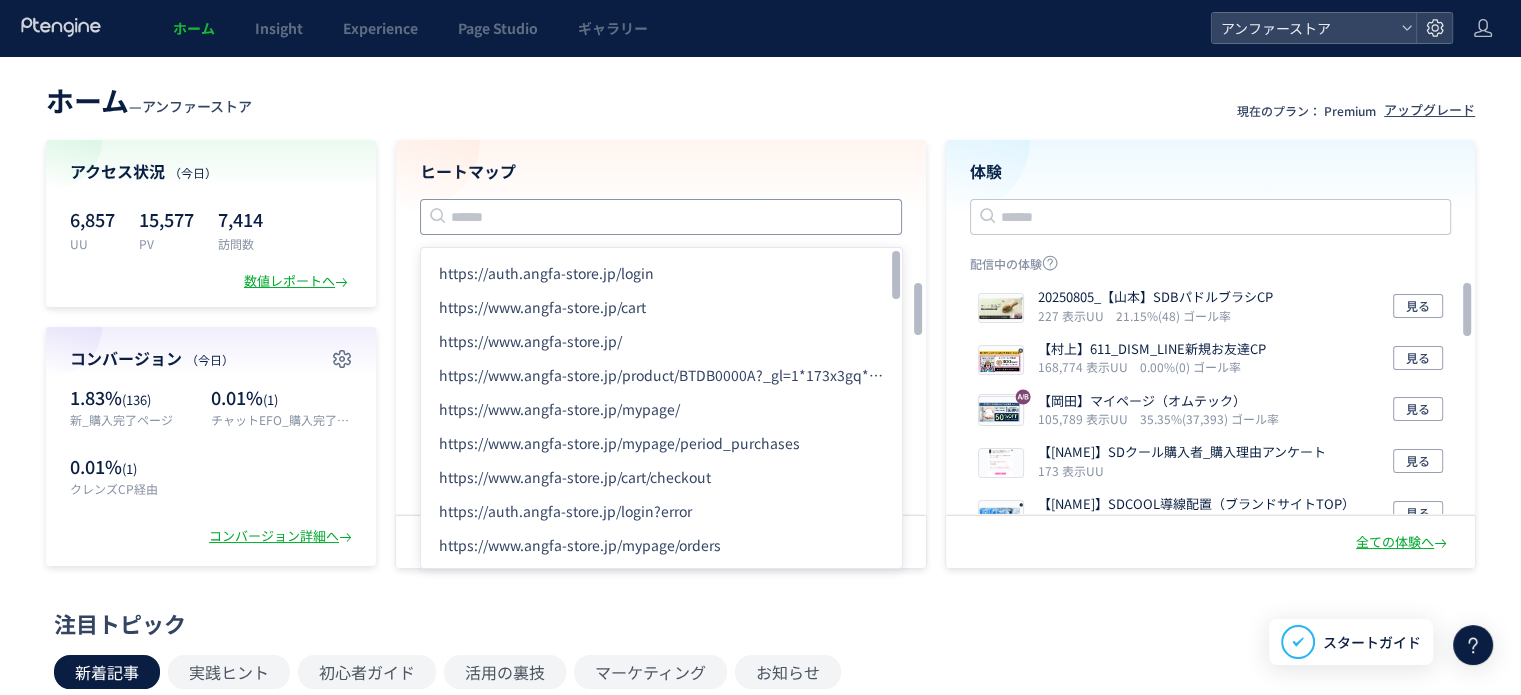 paste on "**********" 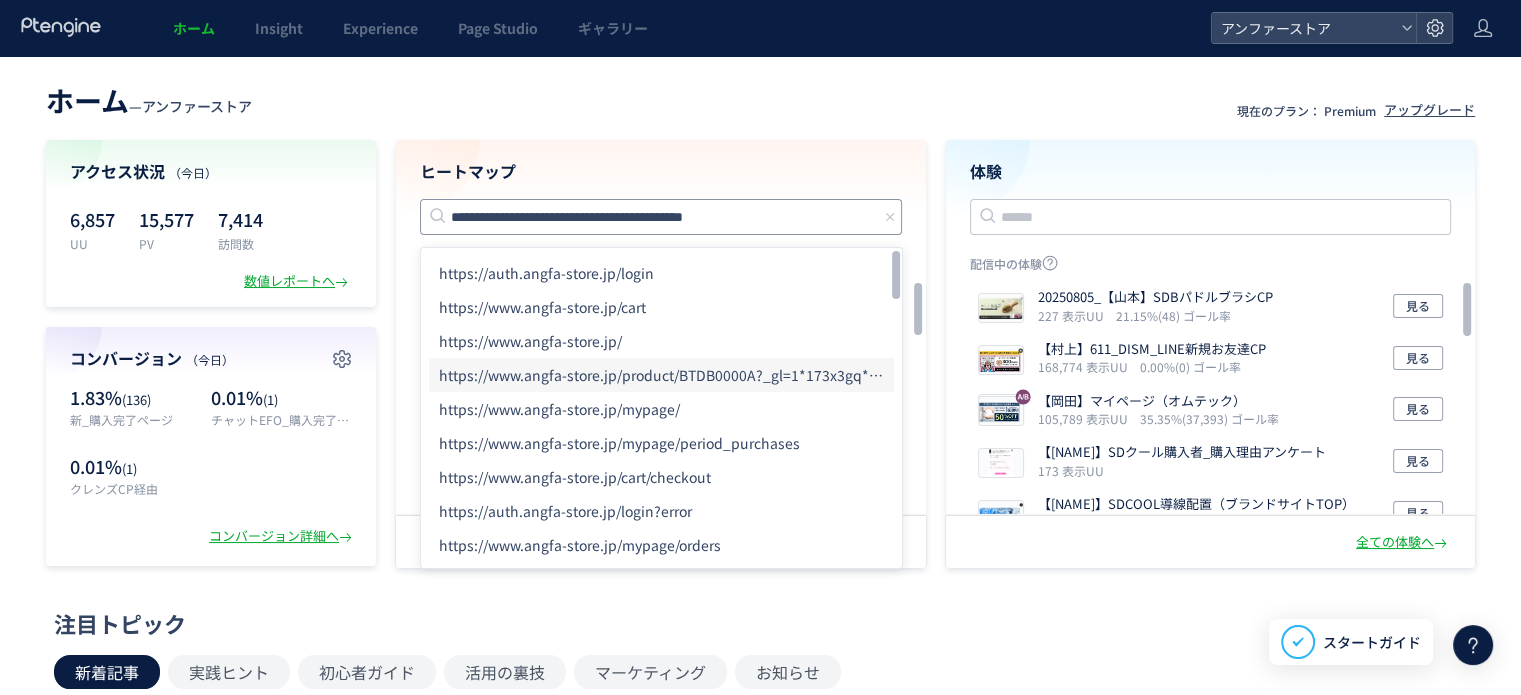 type on "**********" 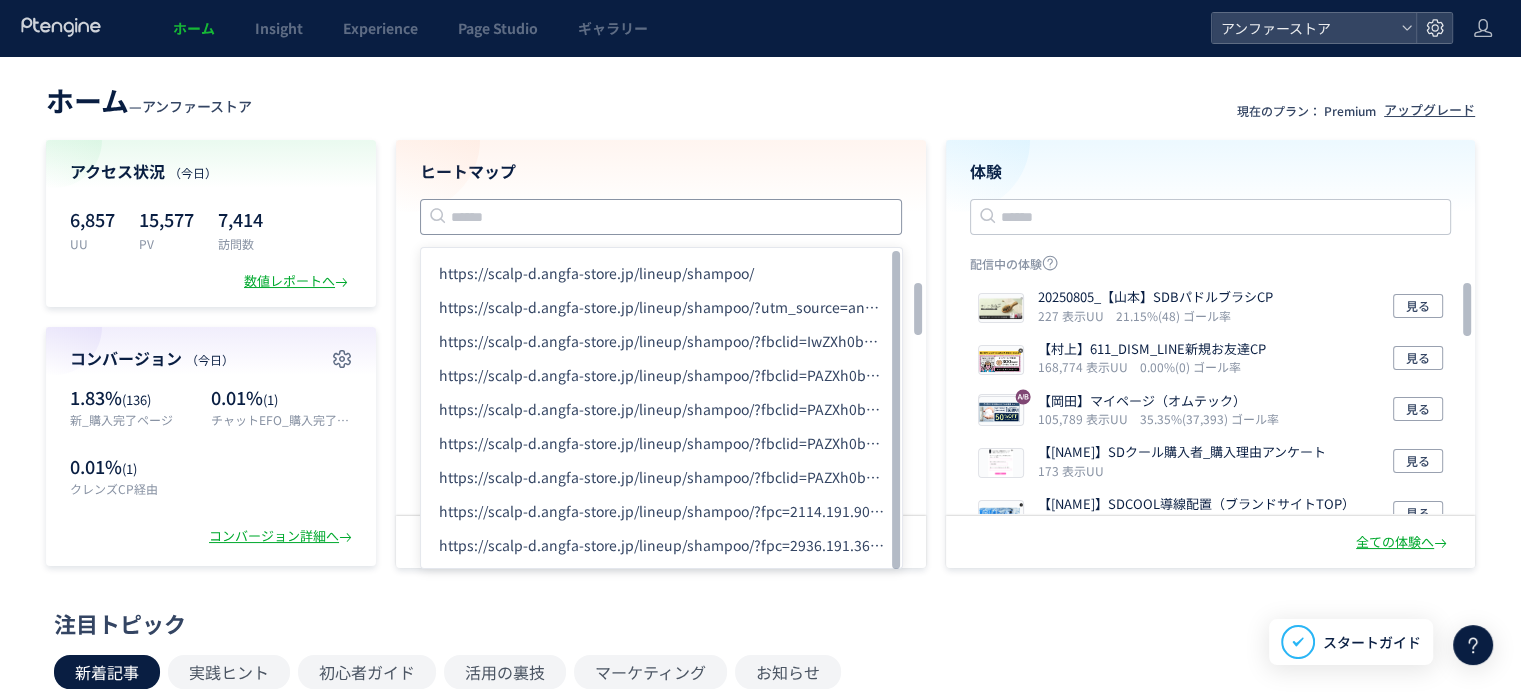 click 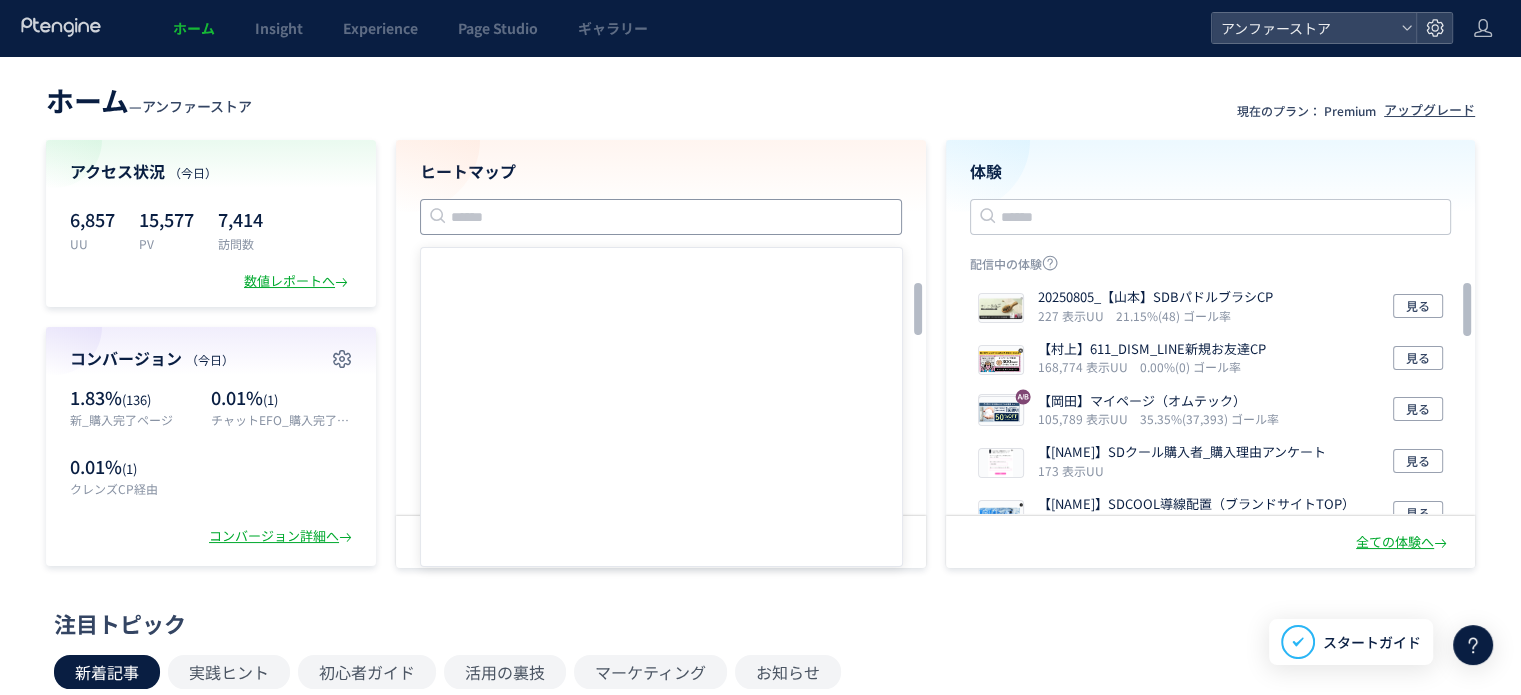 paste on "**********" 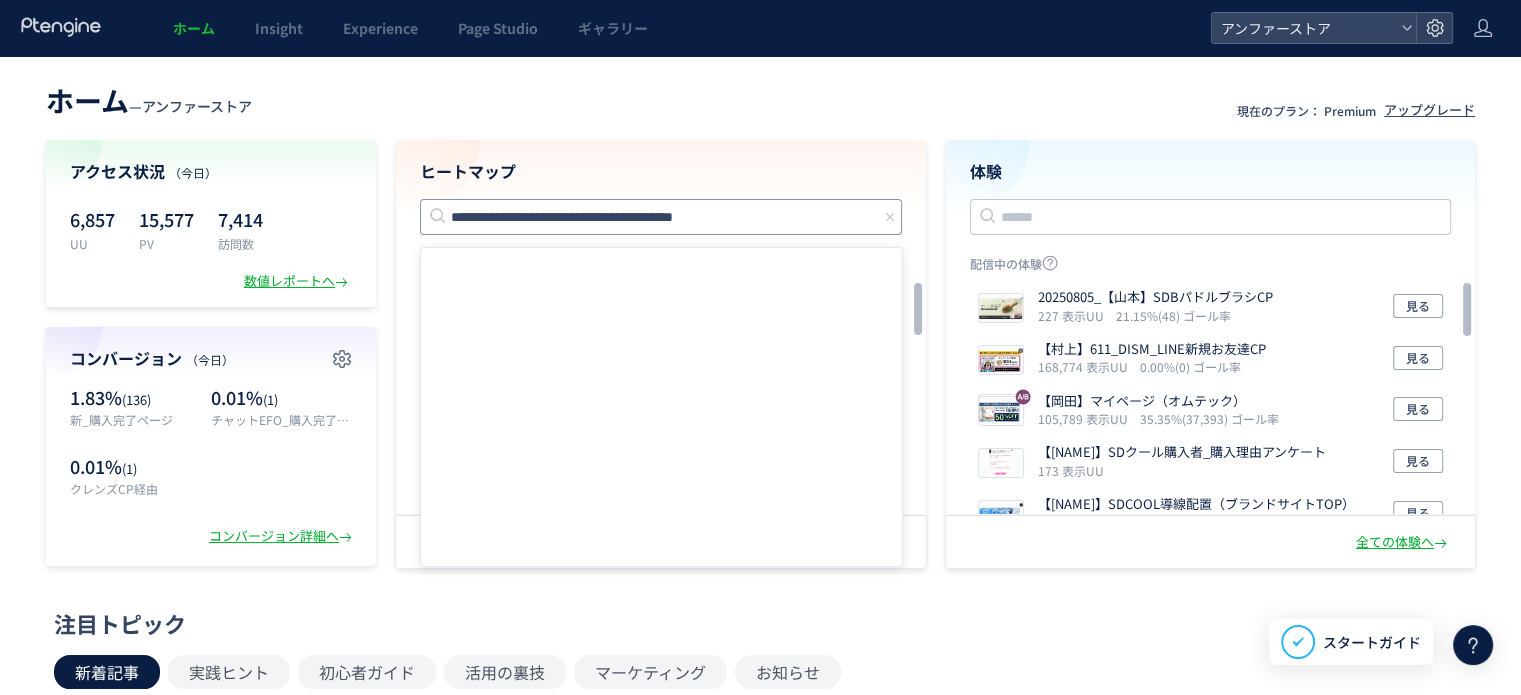type on "**********" 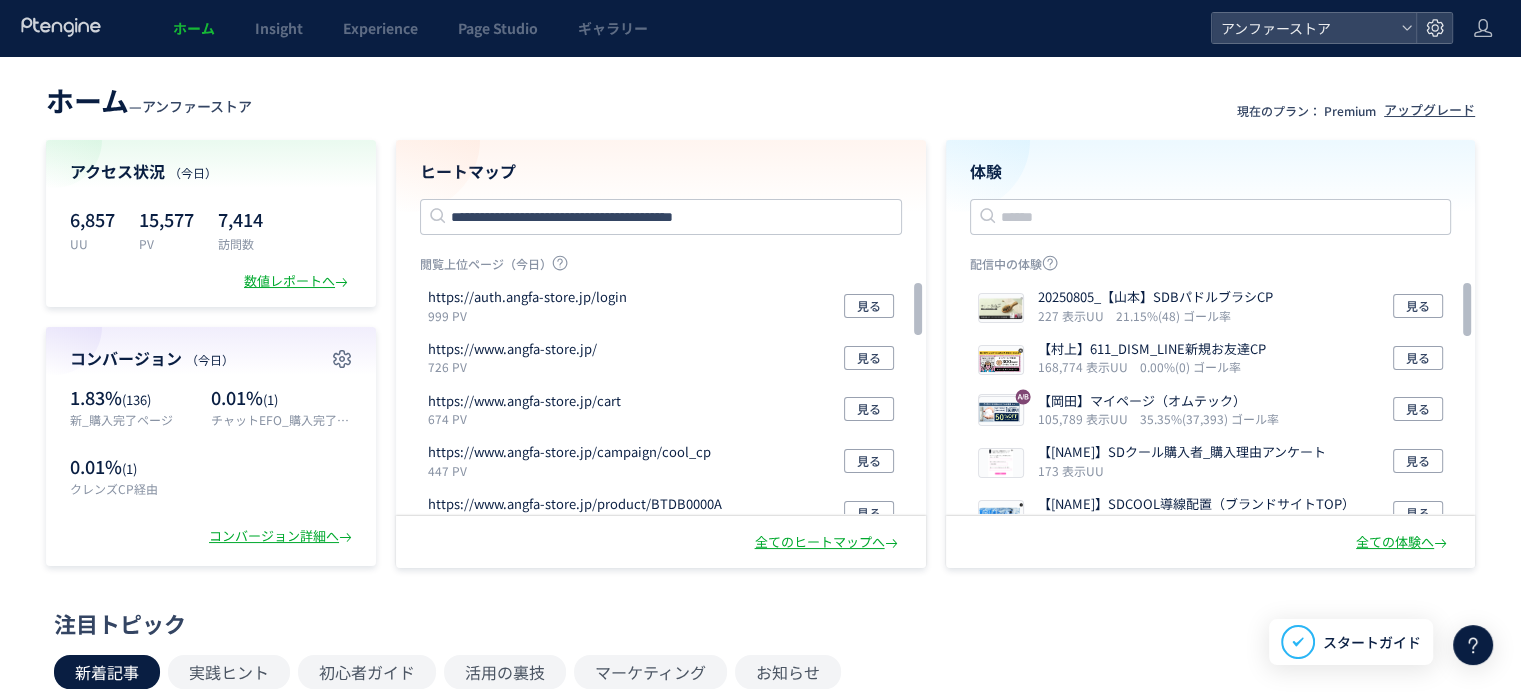 type 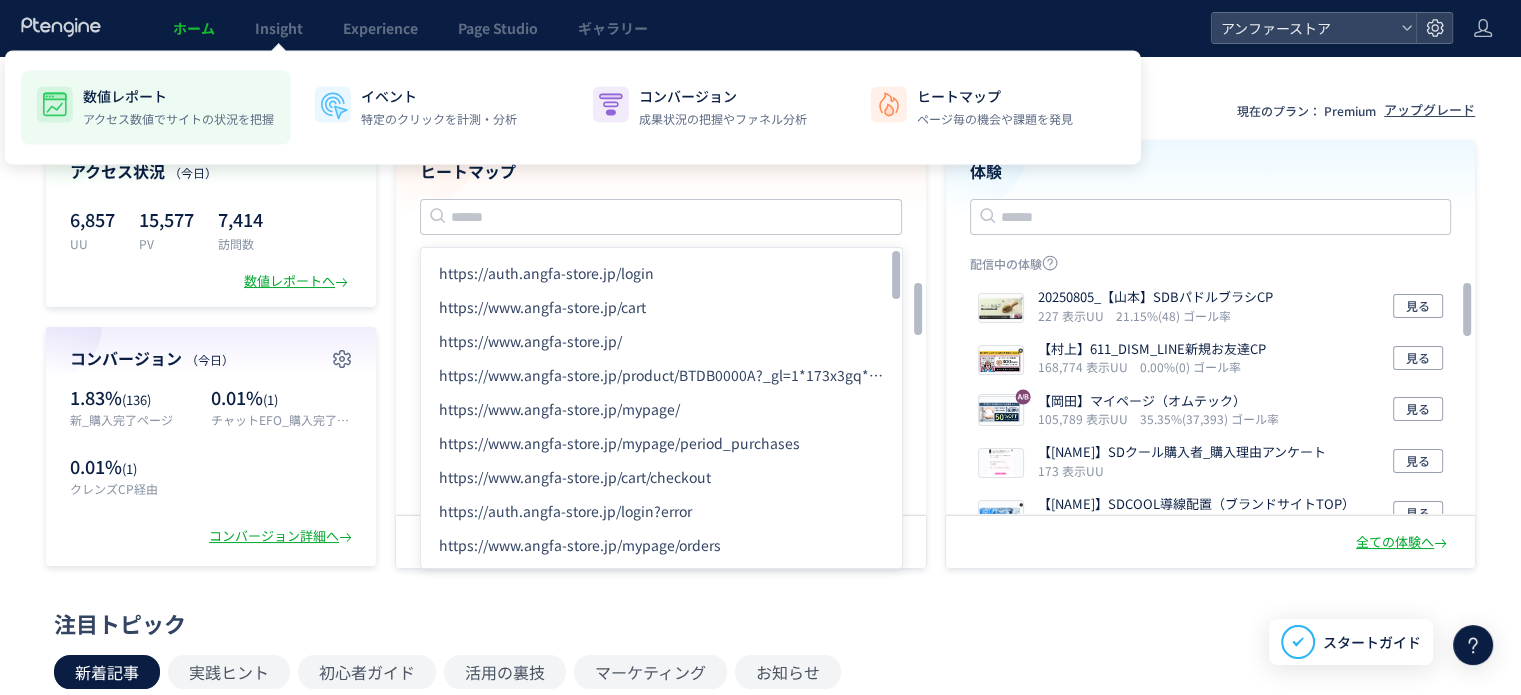 click on "アクセス数値でサイトの状況を把握" at bounding box center [178, 119] 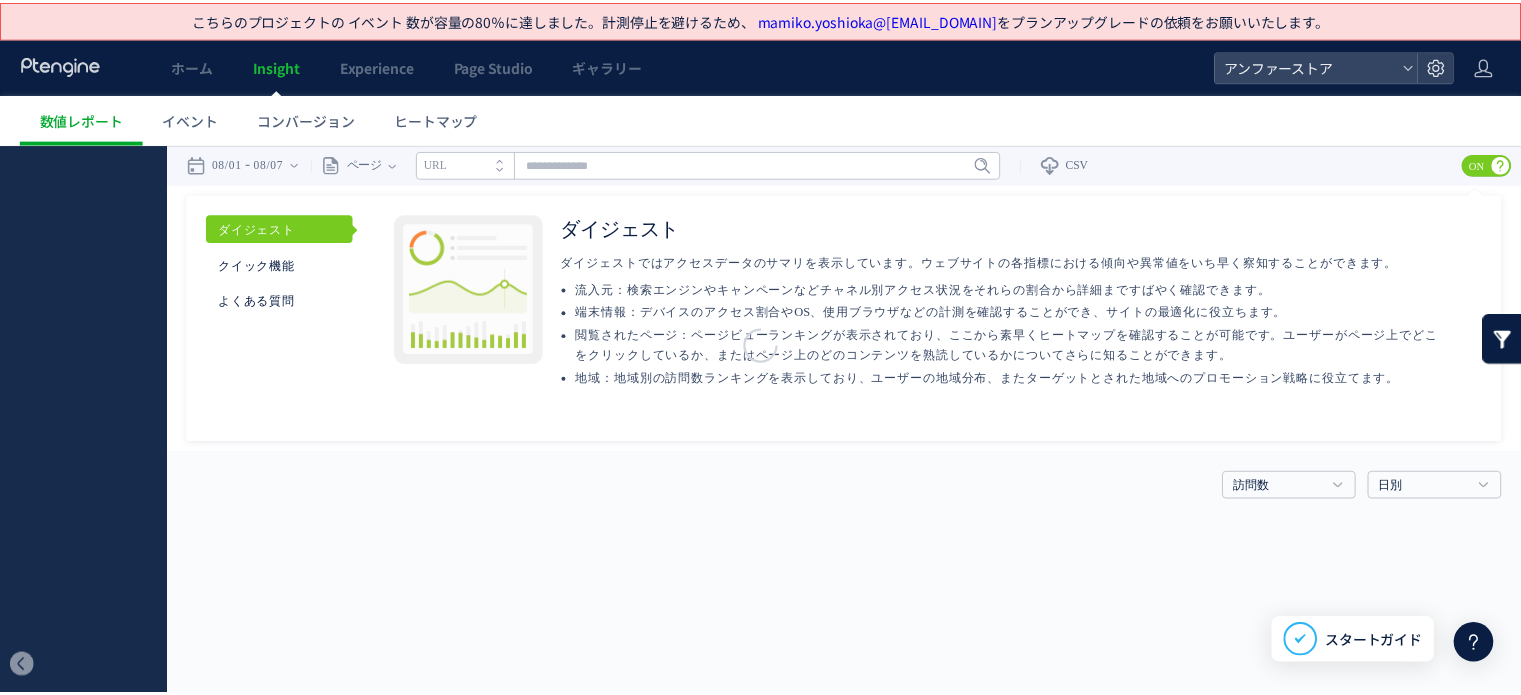 scroll, scrollTop: 0, scrollLeft: 0, axis: both 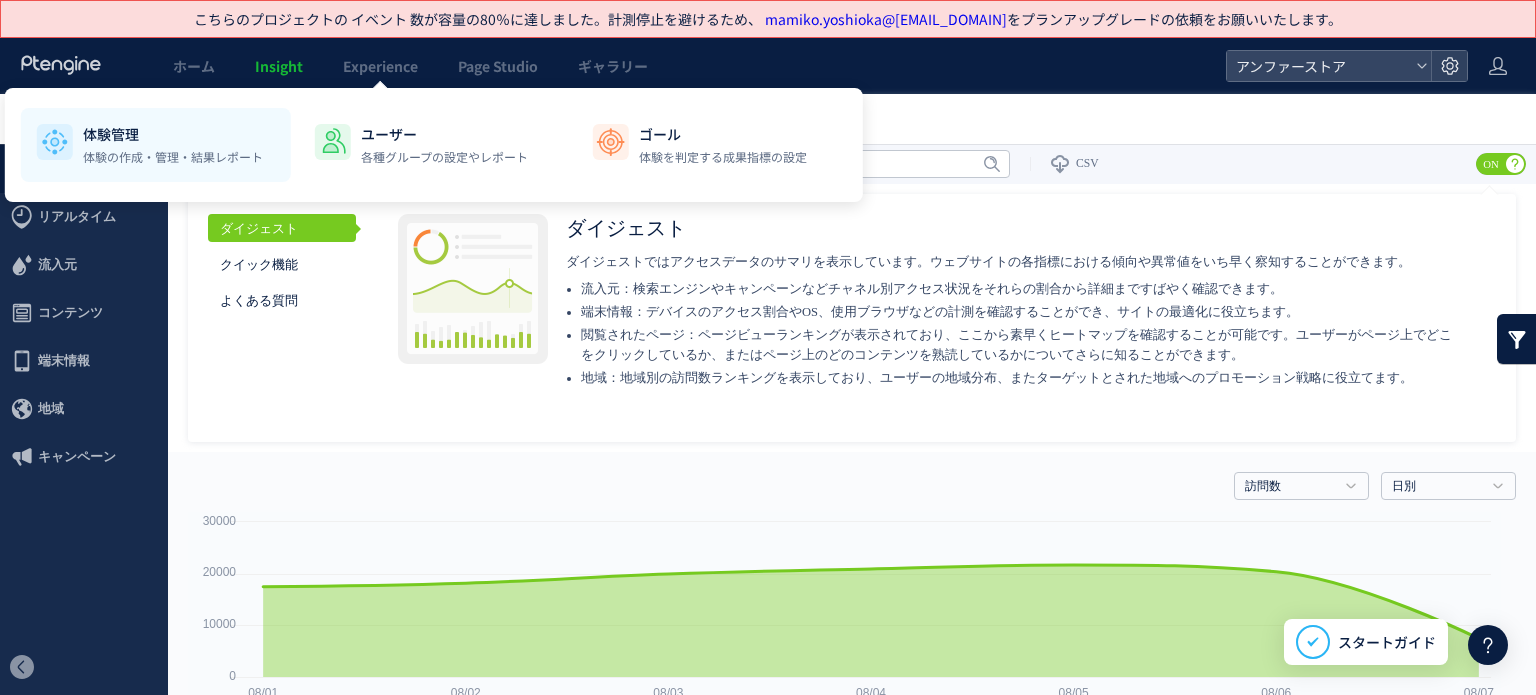 click on "体験管理" at bounding box center (173, 134) 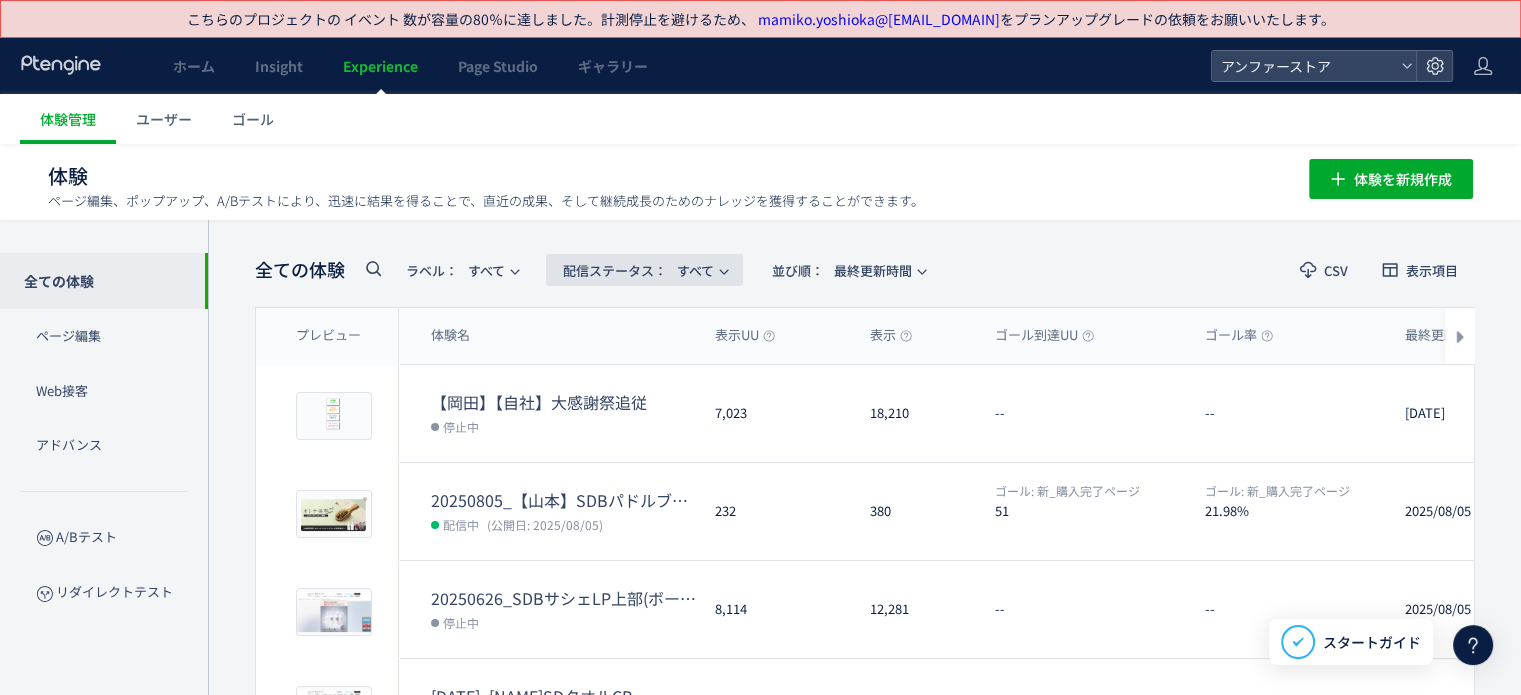 click on "配信ステータス​：  すべて" 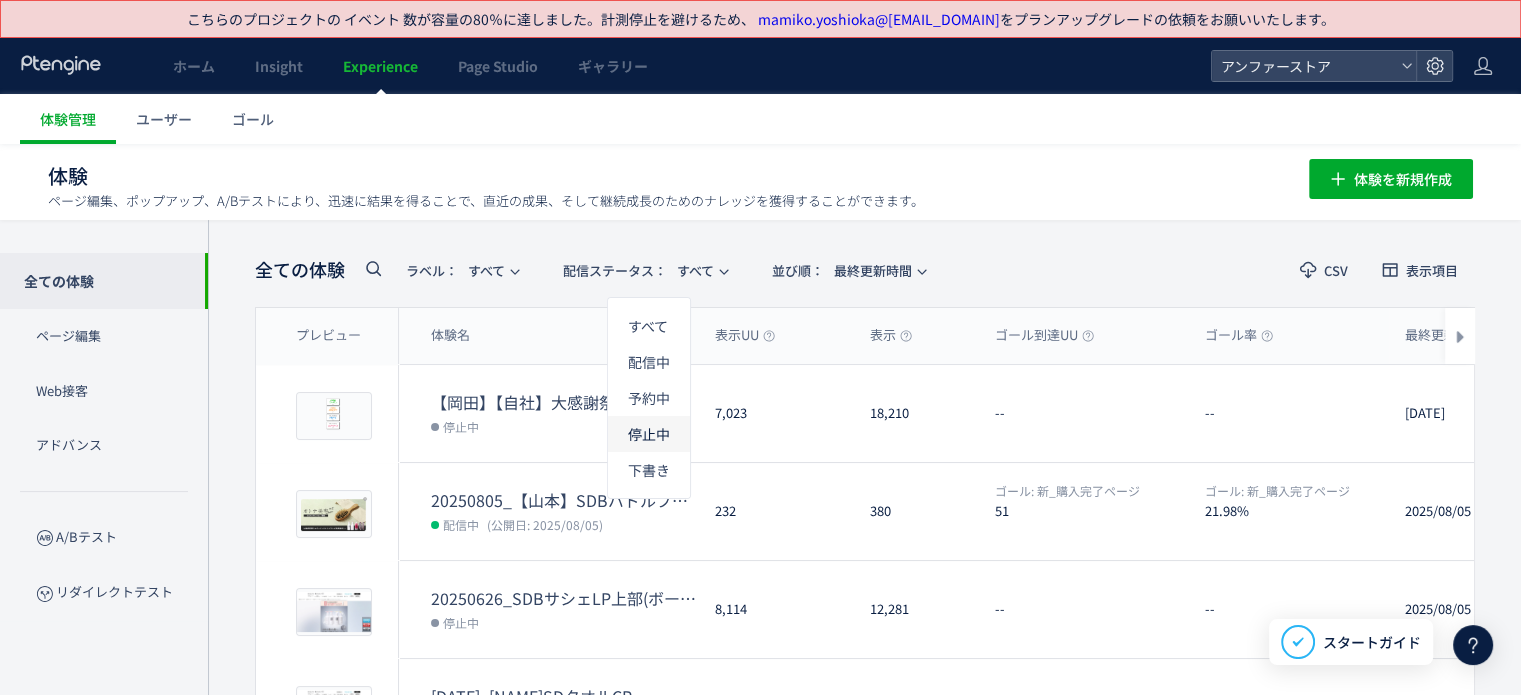 click on "停止中" 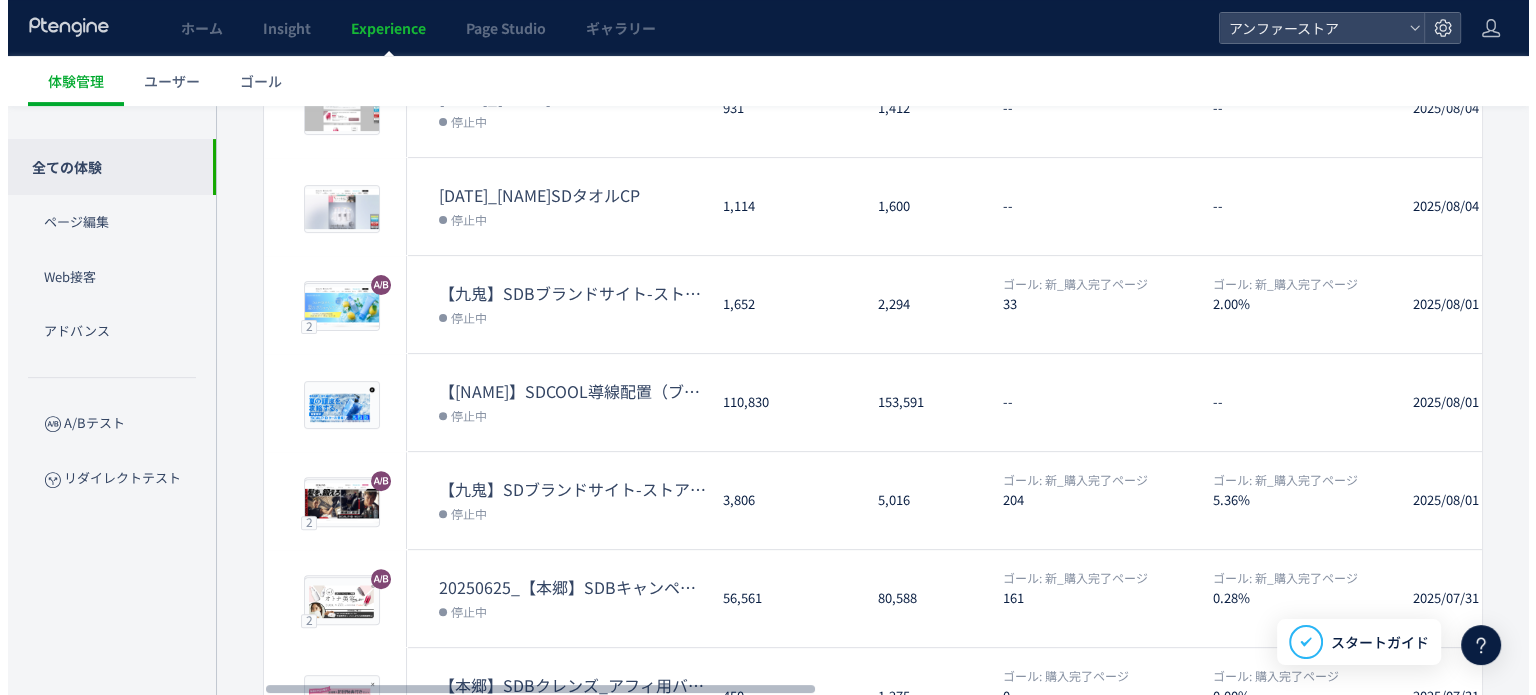 scroll, scrollTop: 600, scrollLeft: 0, axis: vertical 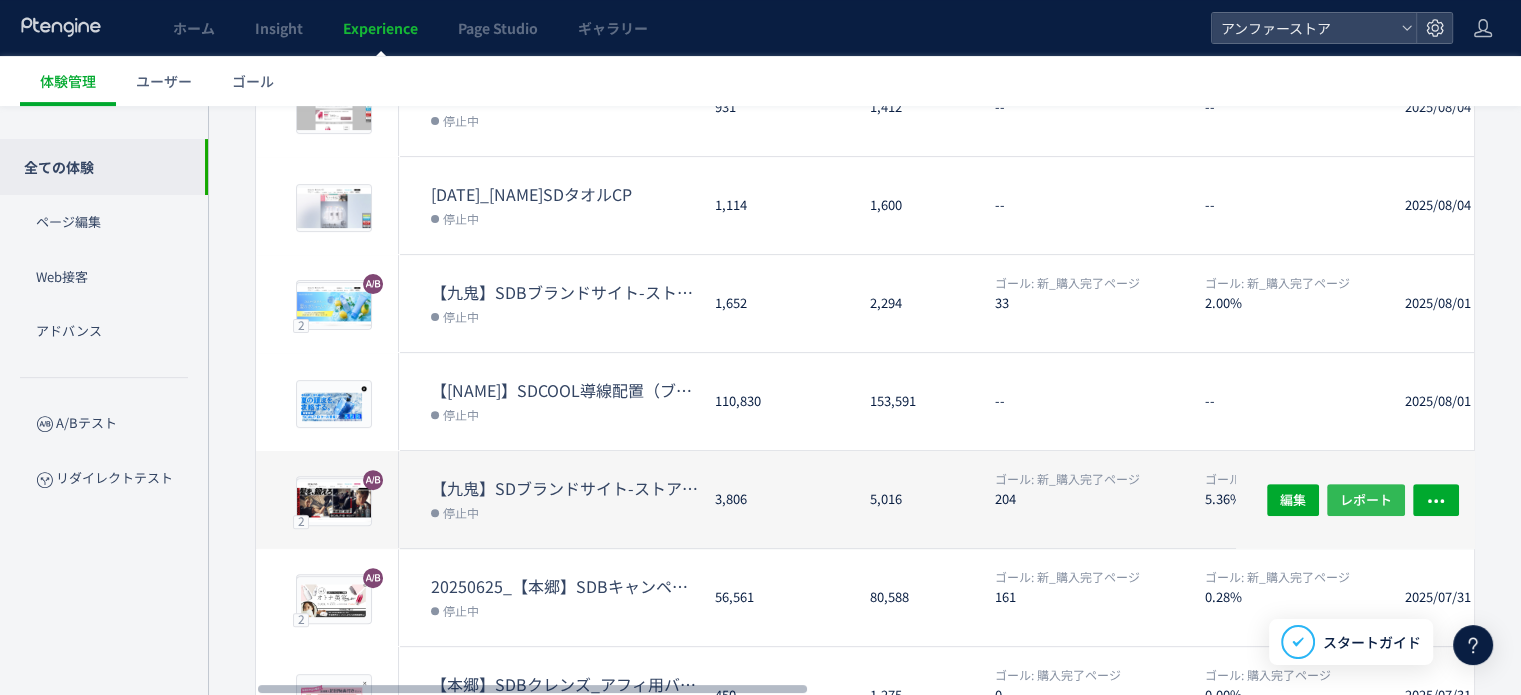 click on "レポート" at bounding box center (1366, 499) 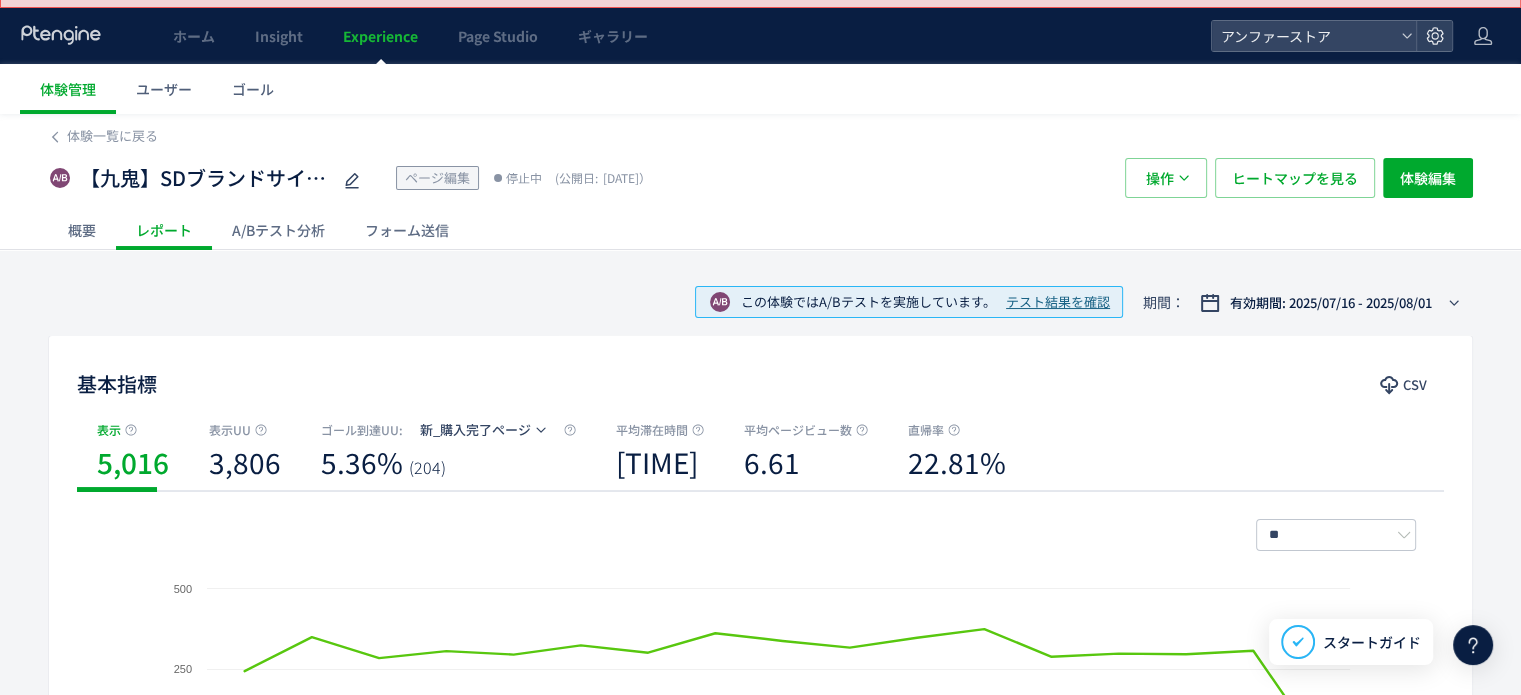 scroll, scrollTop: 0, scrollLeft: 0, axis: both 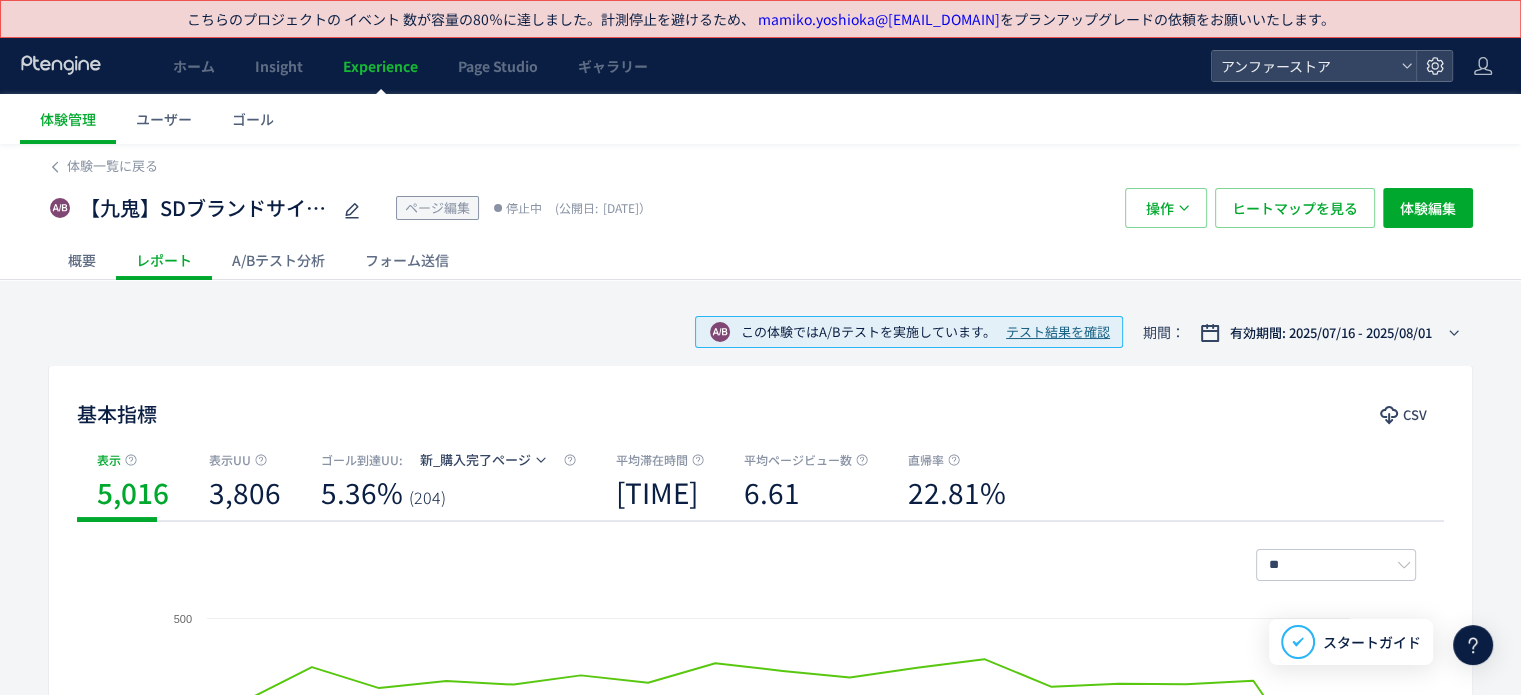 click on "A/Bテスト分析" 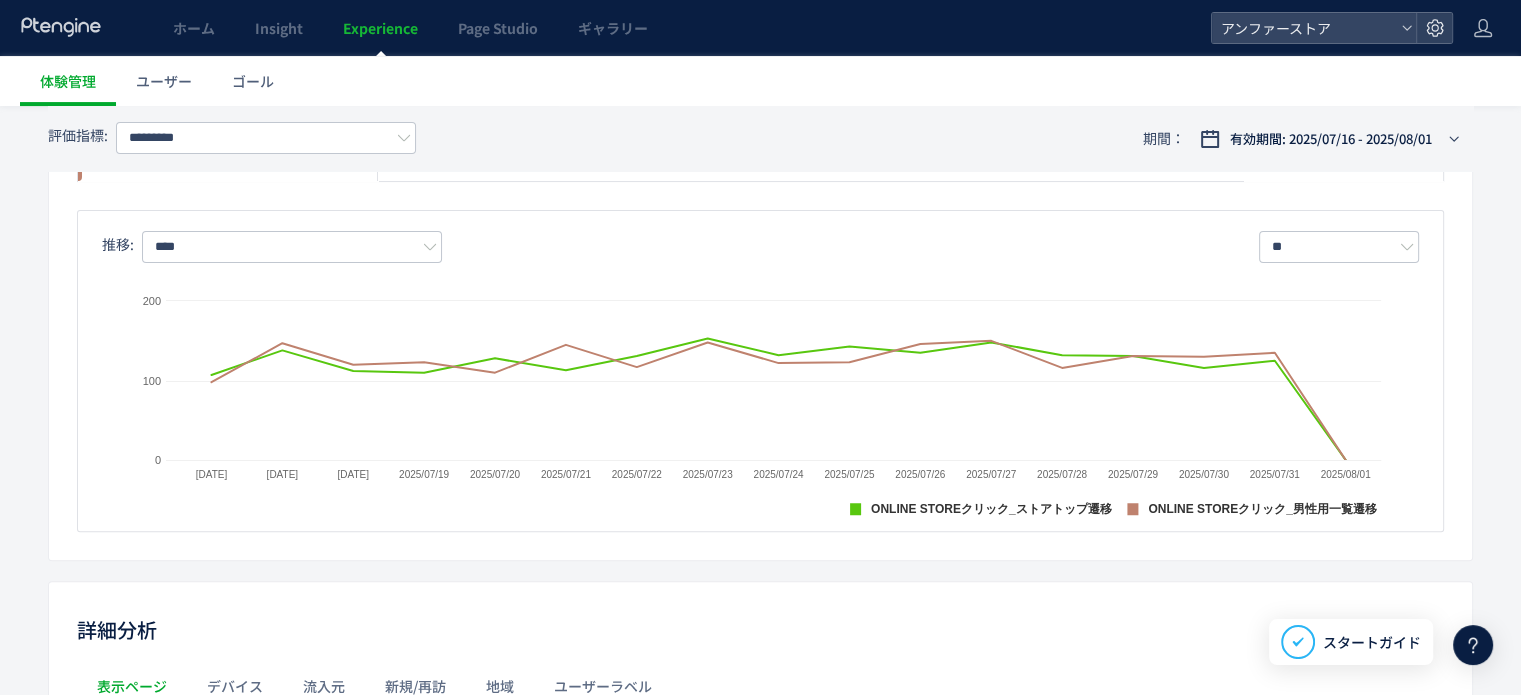 scroll, scrollTop: 500, scrollLeft: 0, axis: vertical 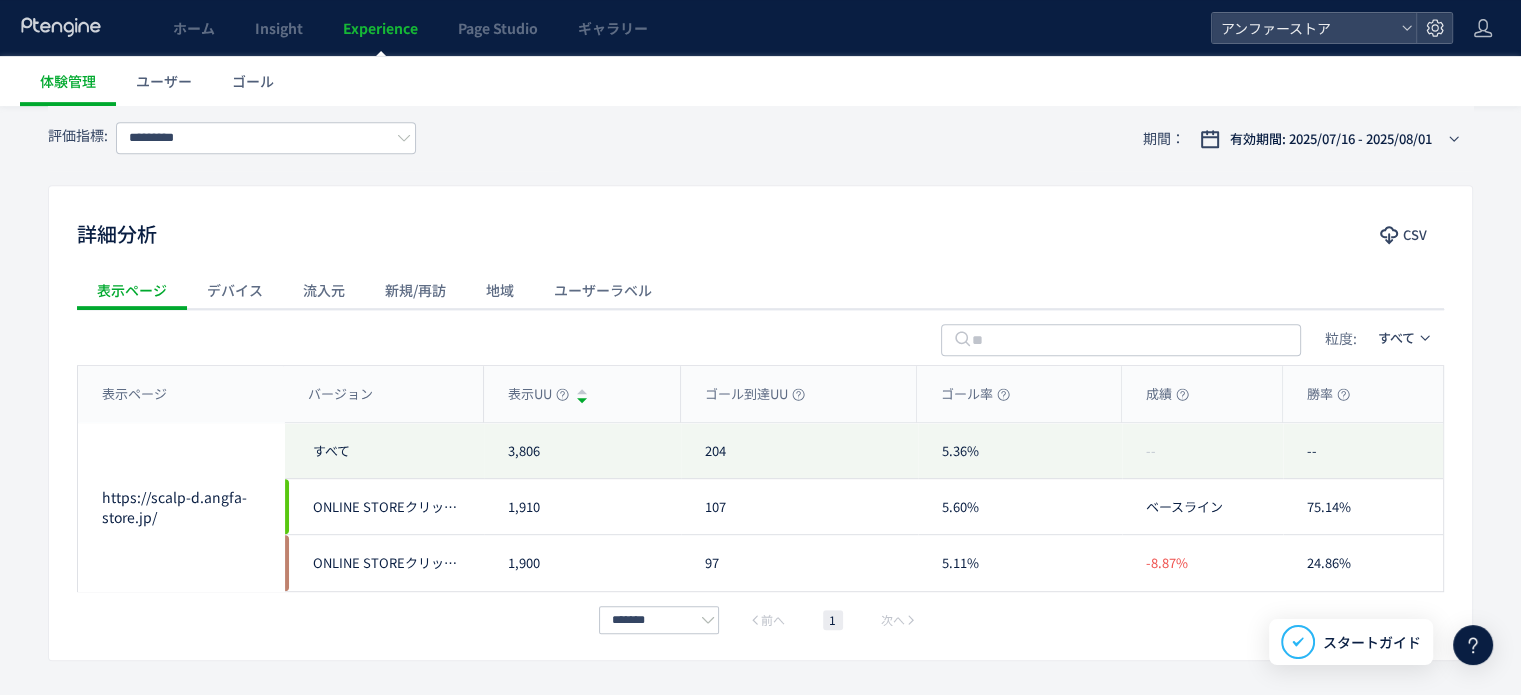 click on "デバイス" 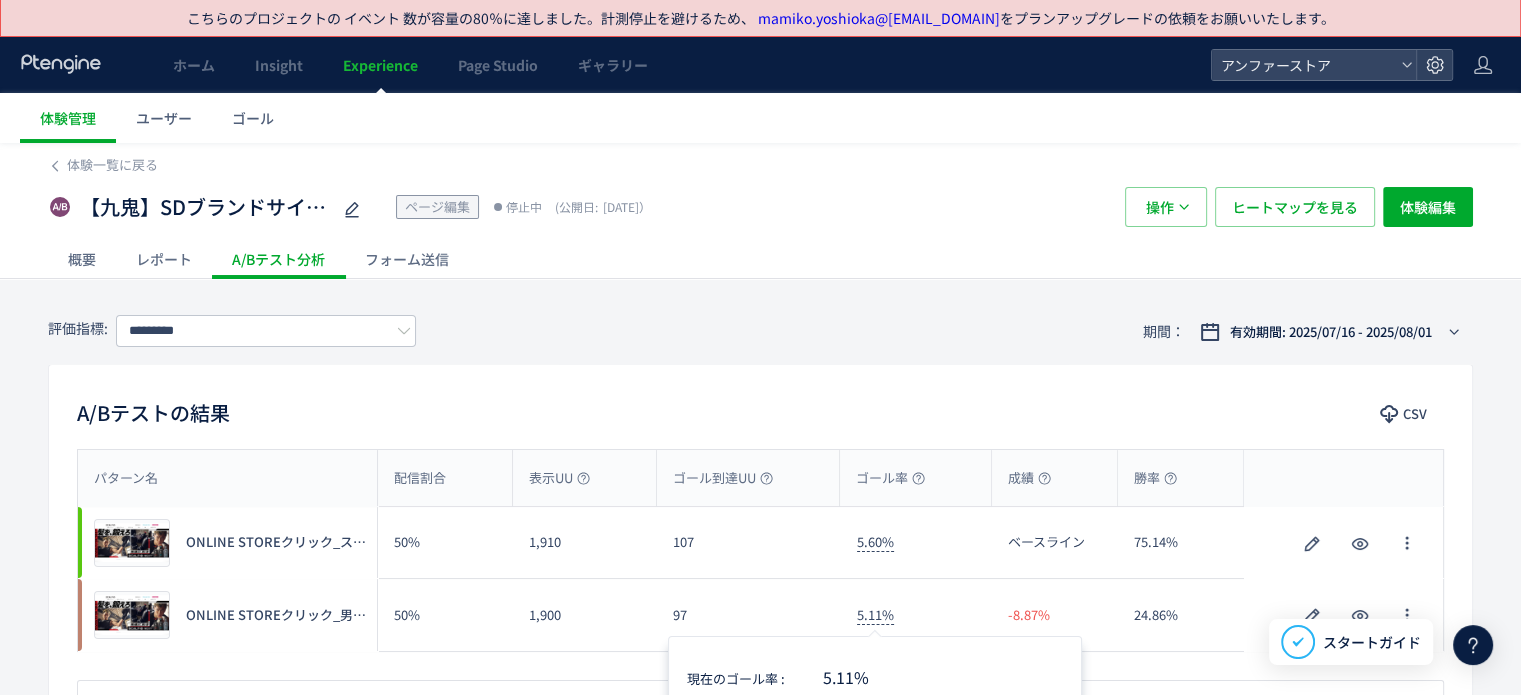 scroll, scrollTop: 0, scrollLeft: 0, axis: both 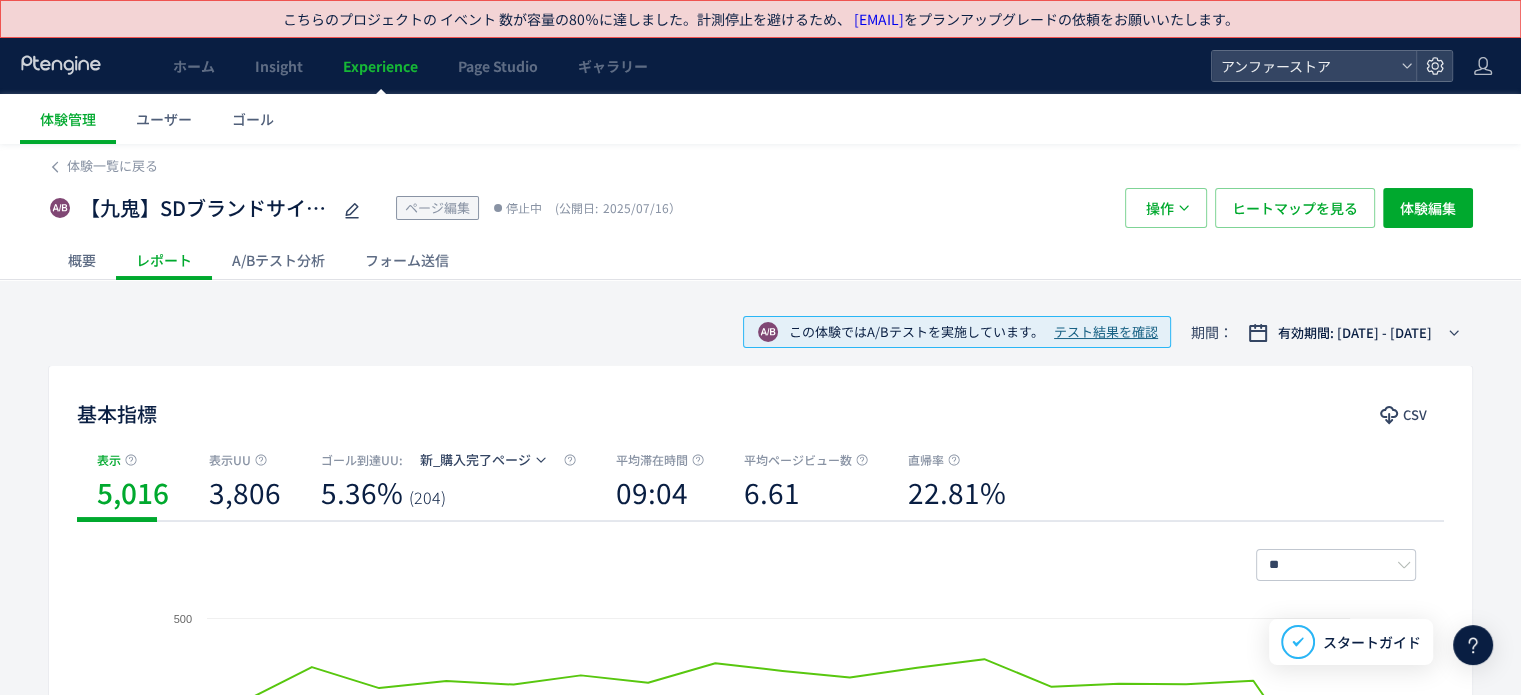 click on "Experience" at bounding box center (380, 66) 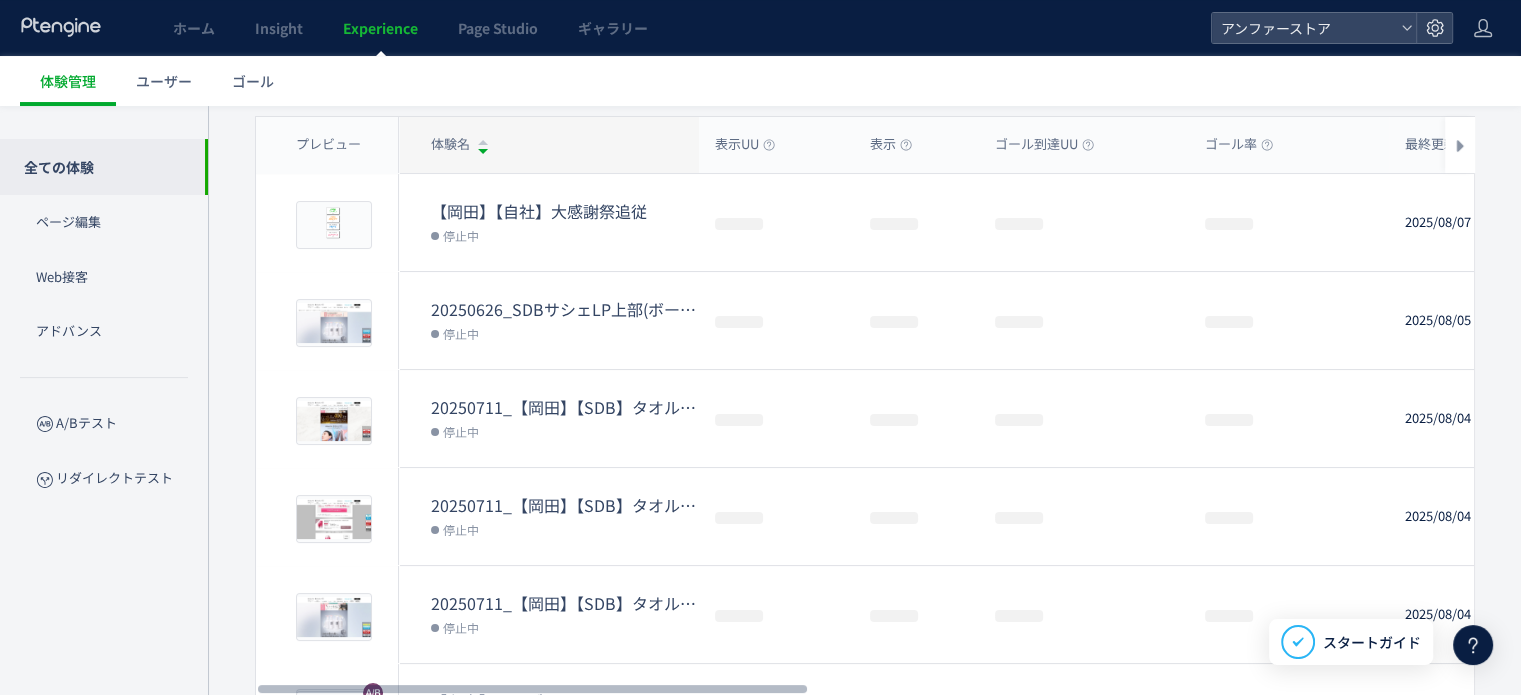 scroll, scrollTop: 200, scrollLeft: 0, axis: vertical 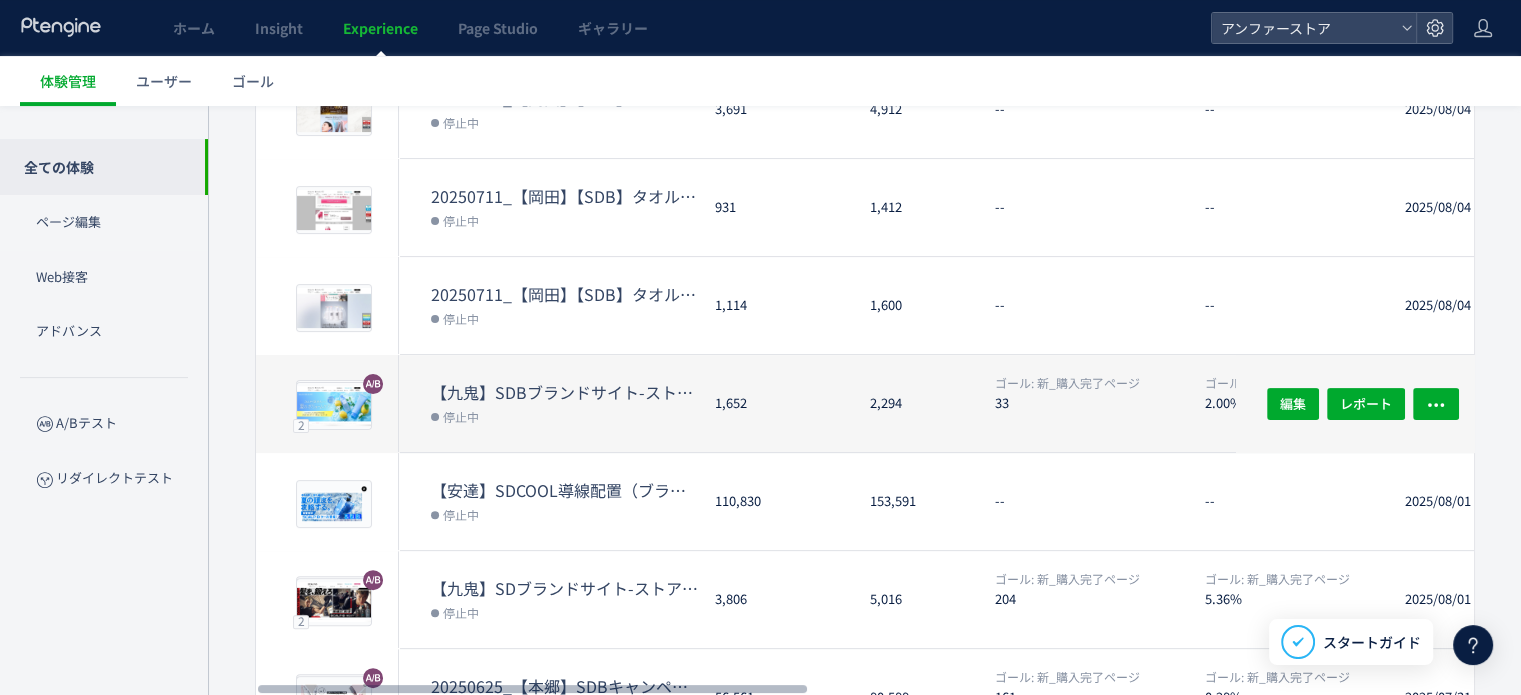click on "【九鬼】SDBブランドサイト-ストアボタン遷移先ABテスト" at bounding box center [565, 392] 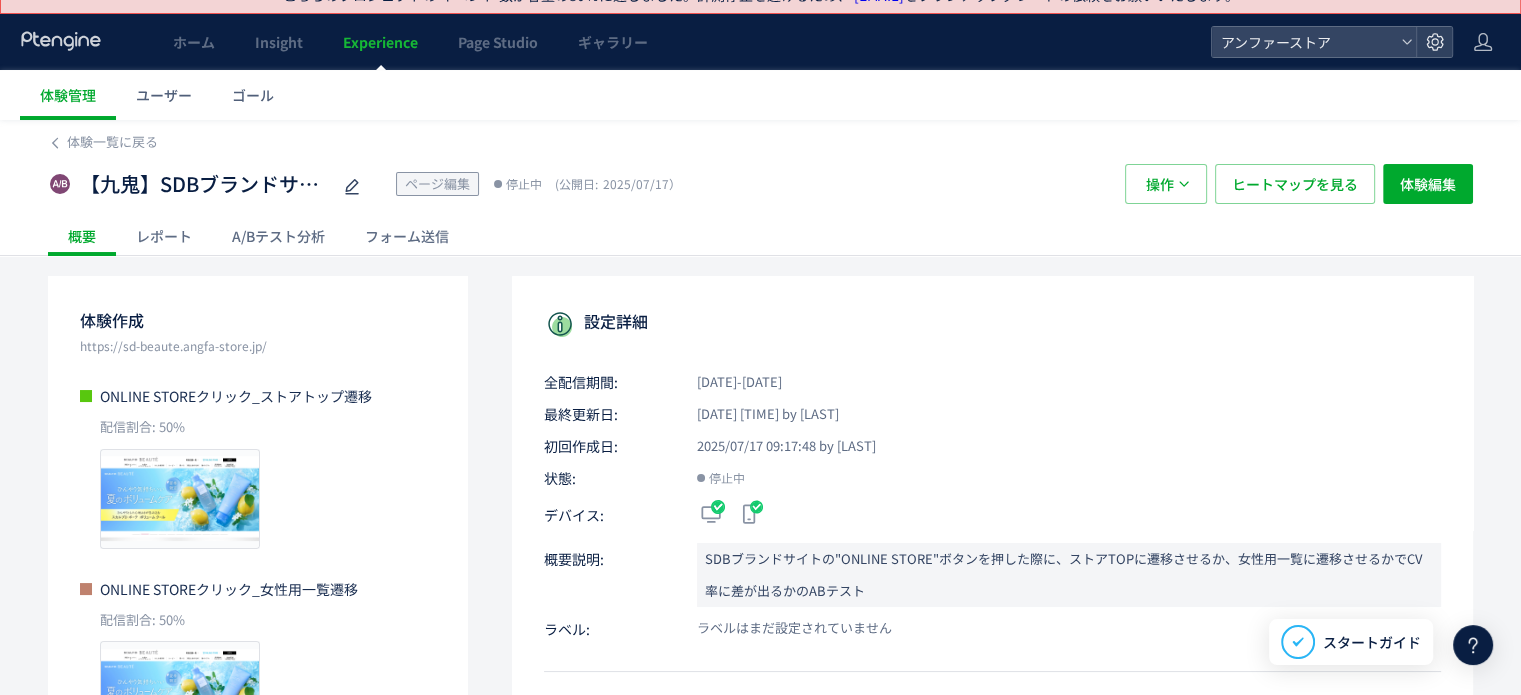 scroll, scrollTop: 0, scrollLeft: 0, axis: both 